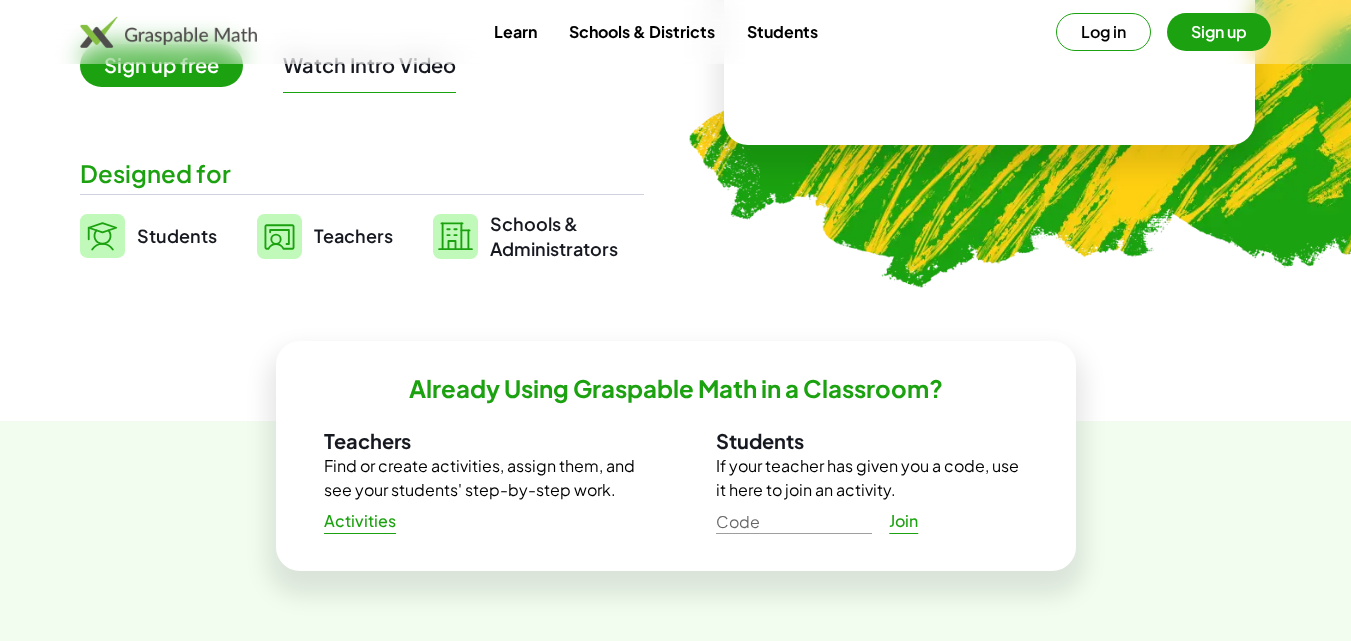 scroll, scrollTop: 400, scrollLeft: 0, axis: vertical 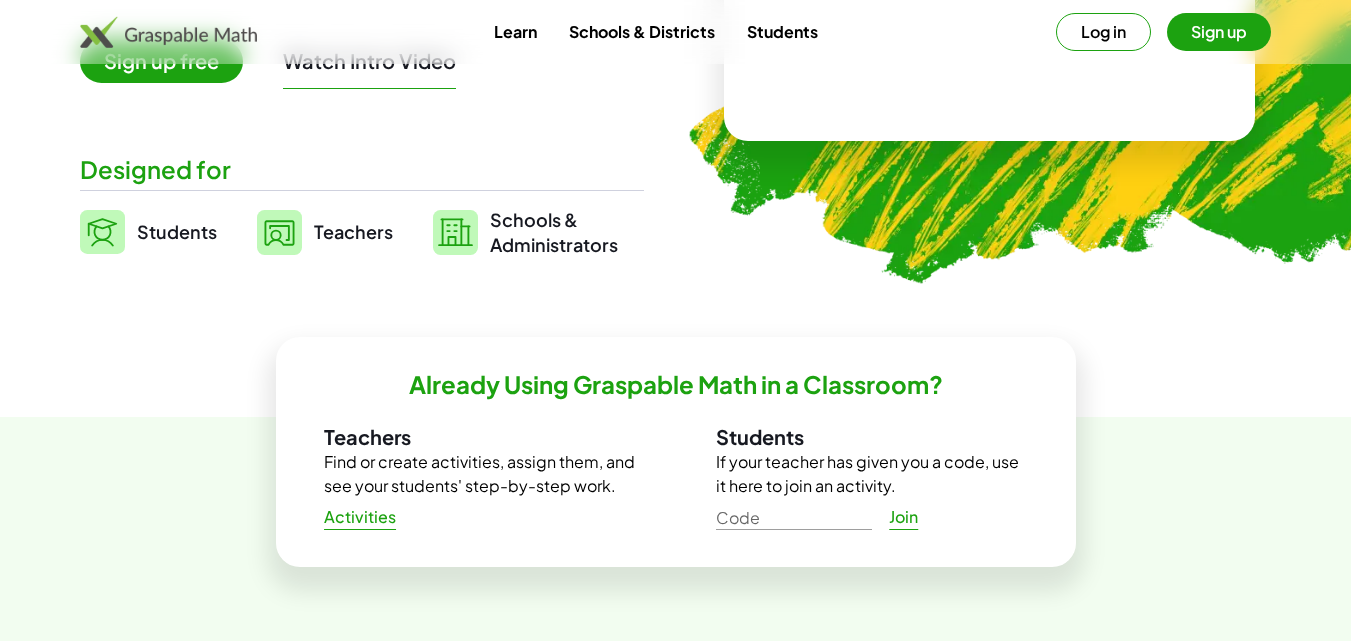 click on "Teachers" at bounding box center (353, 231) 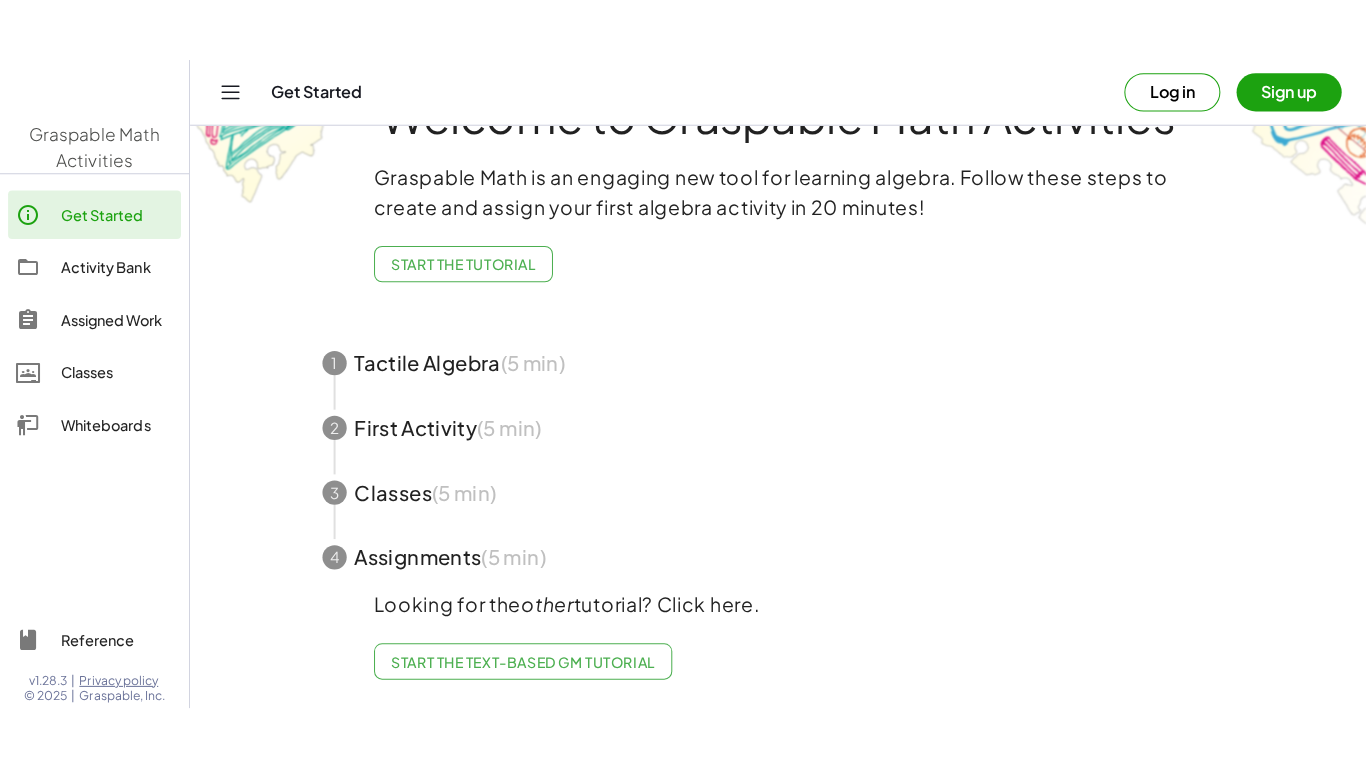 scroll, scrollTop: 0, scrollLeft: 0, axis: both 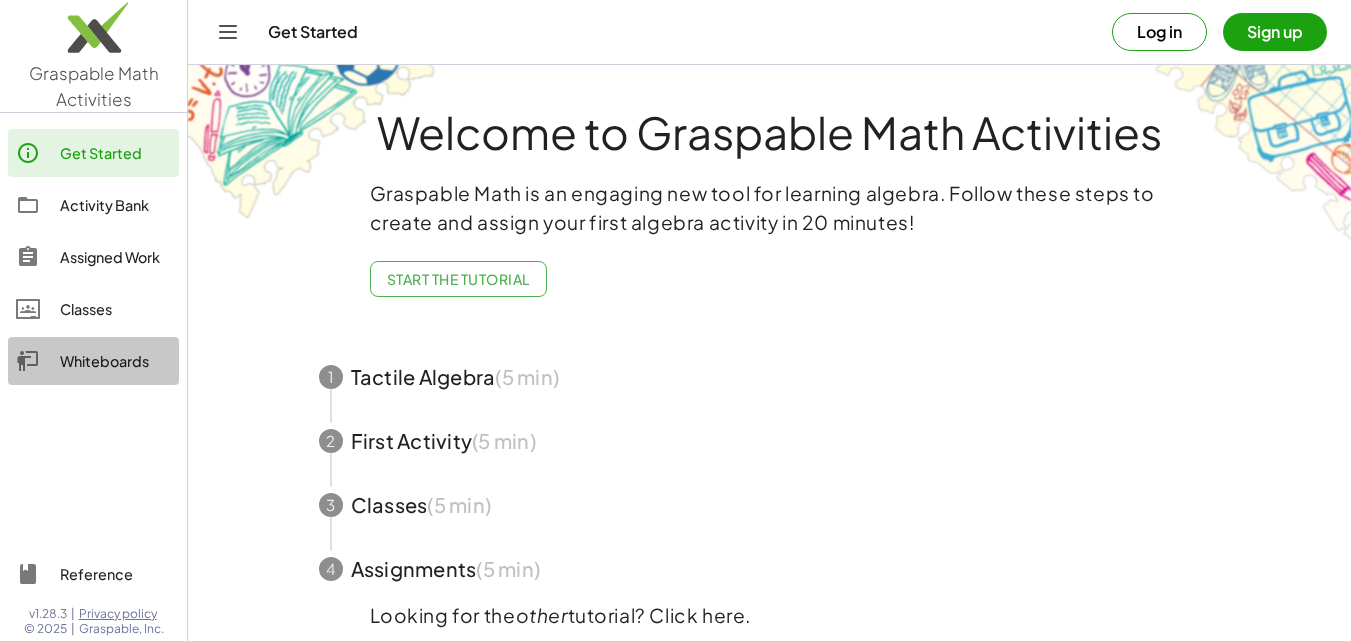 click on "Whiteboards" 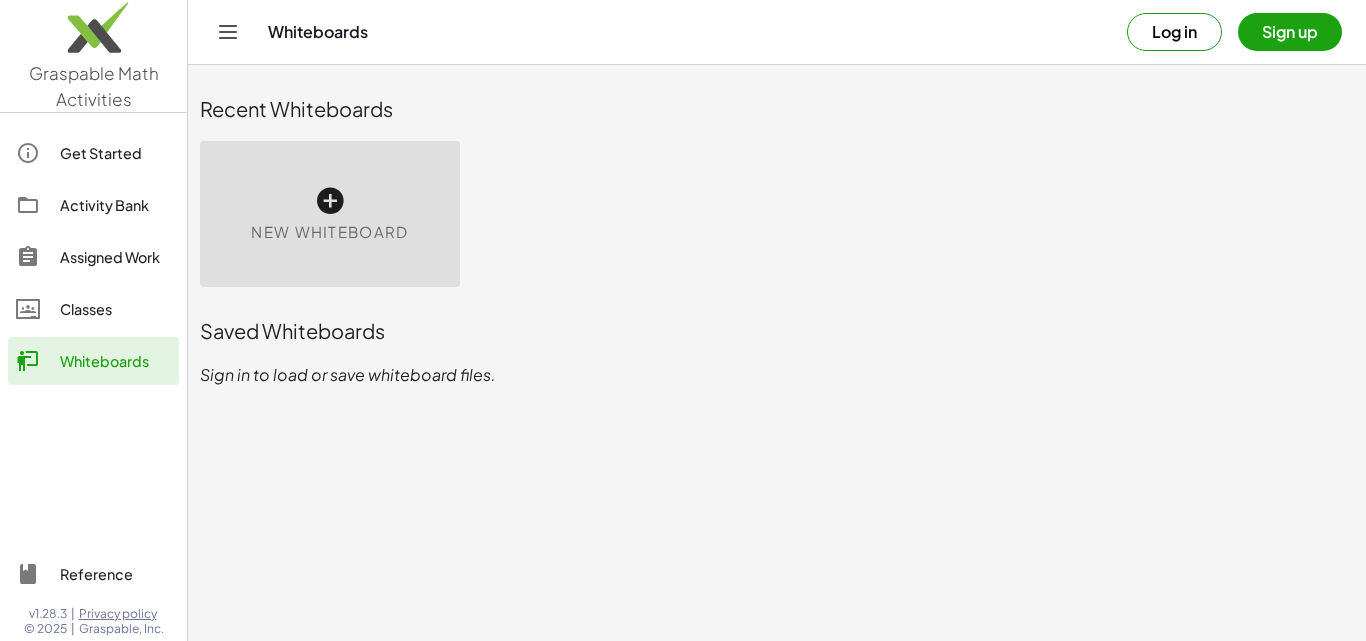 click at bounding box center (330, 201) 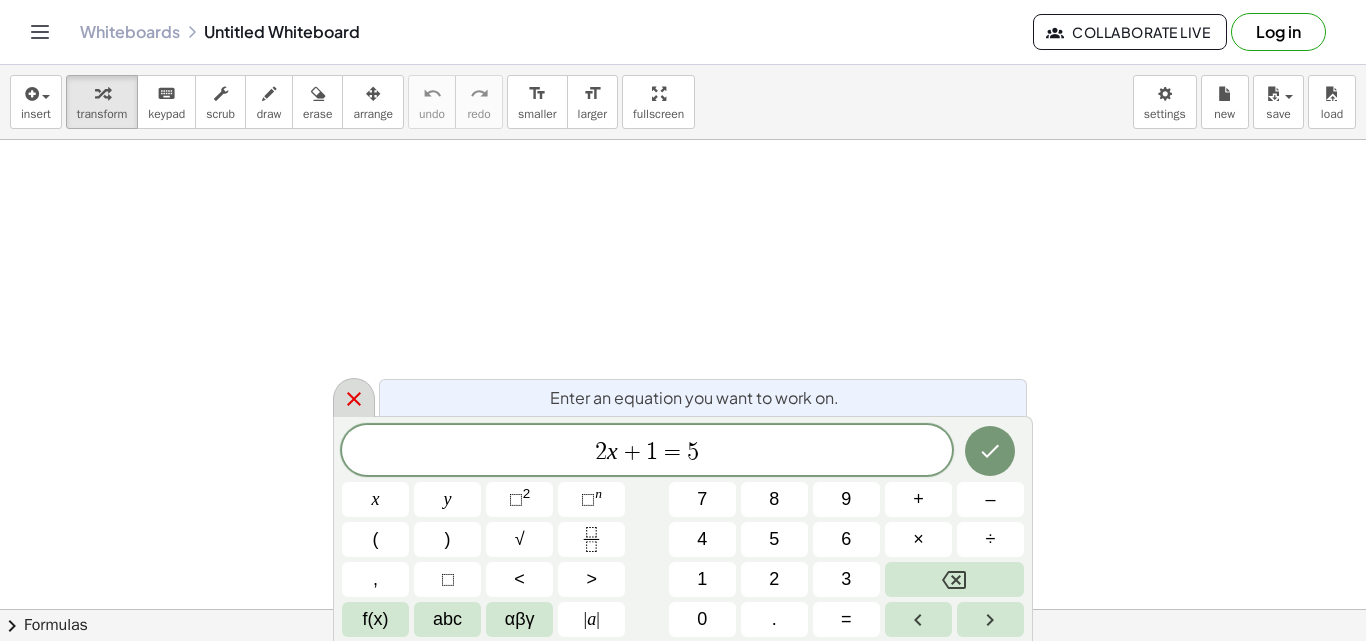 click 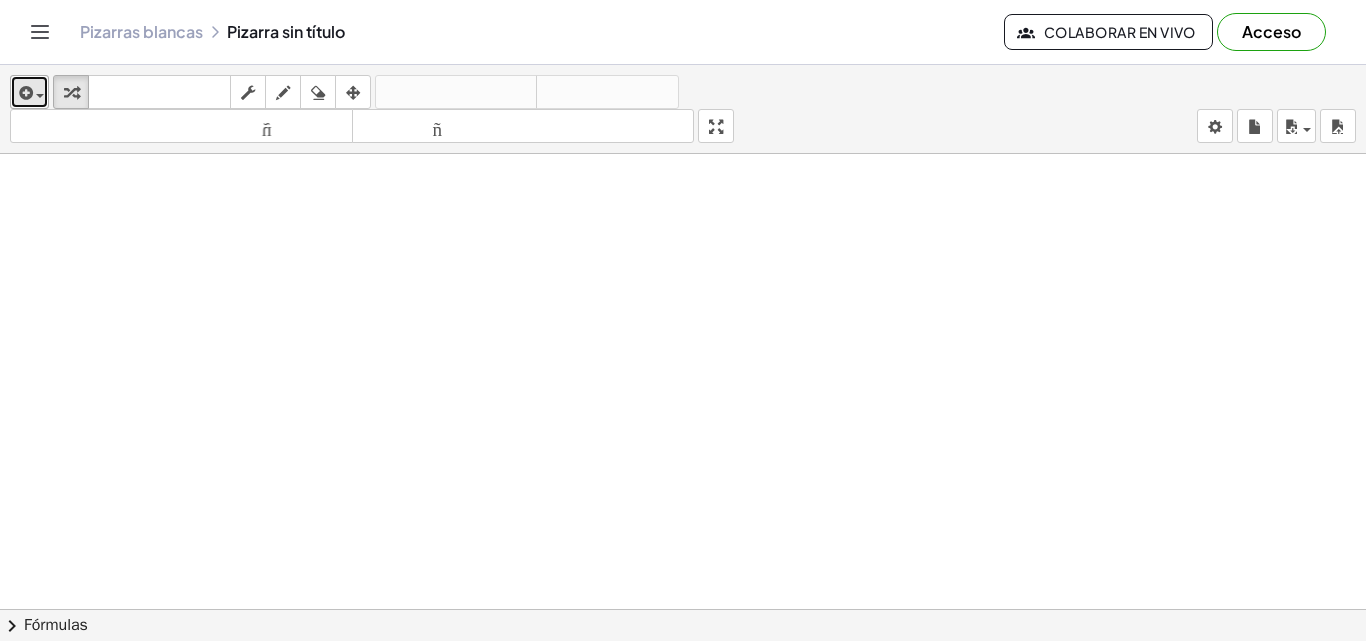 click at bounding box center [29, 92] 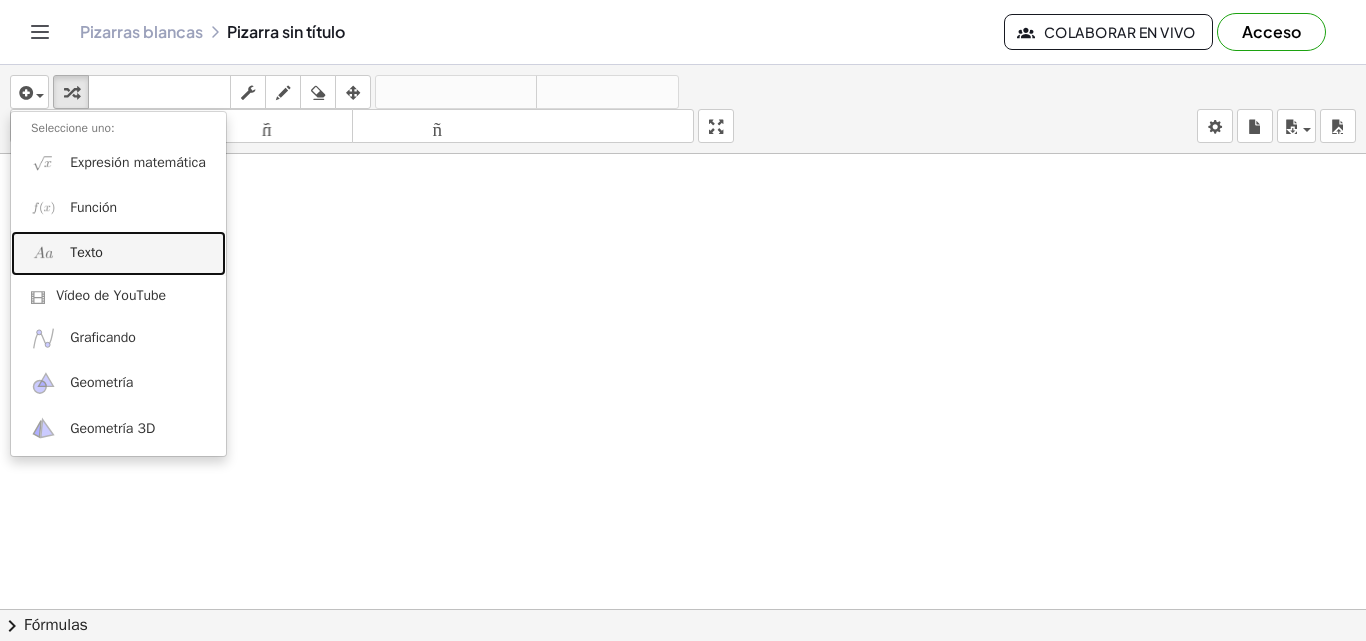 click on "Texto" at bounding box center [86, 252] 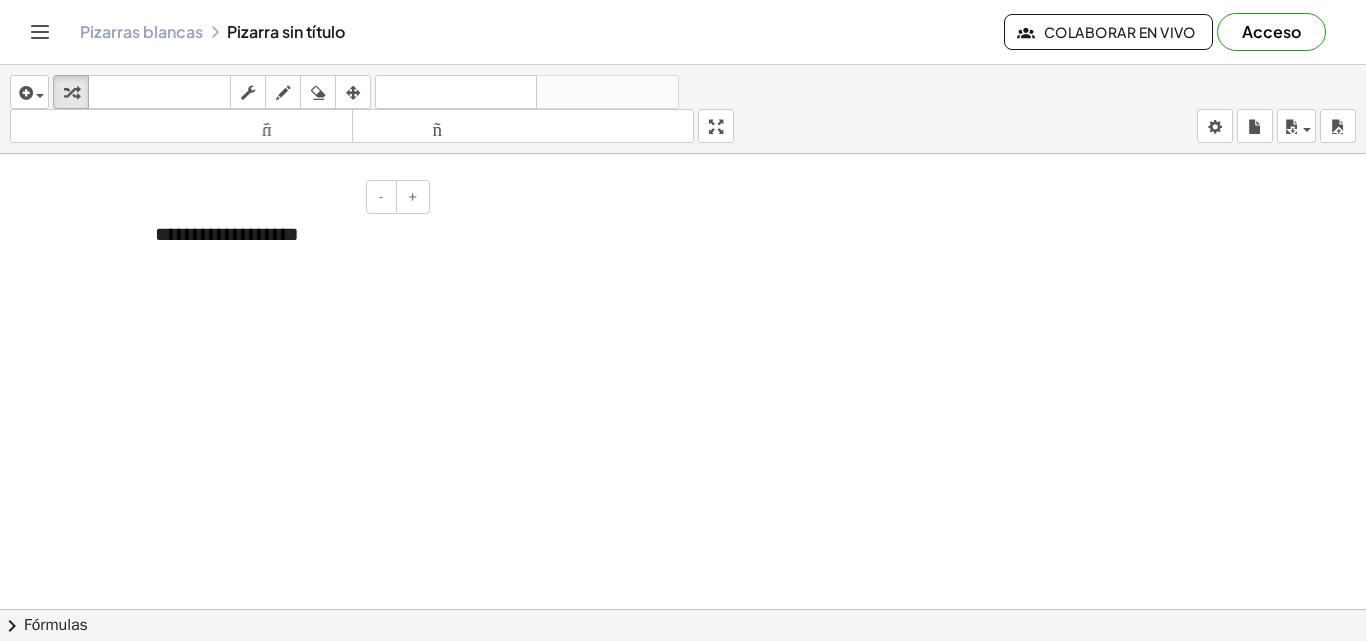 type 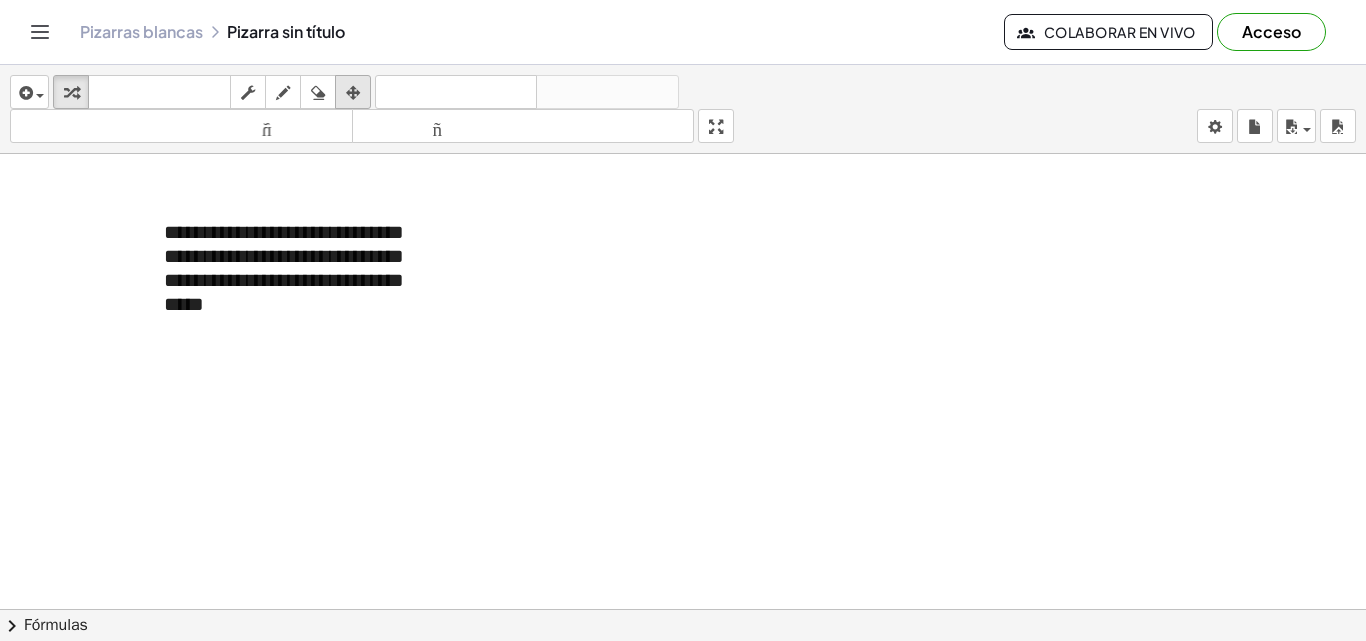 click at bounding box center [353, 93] 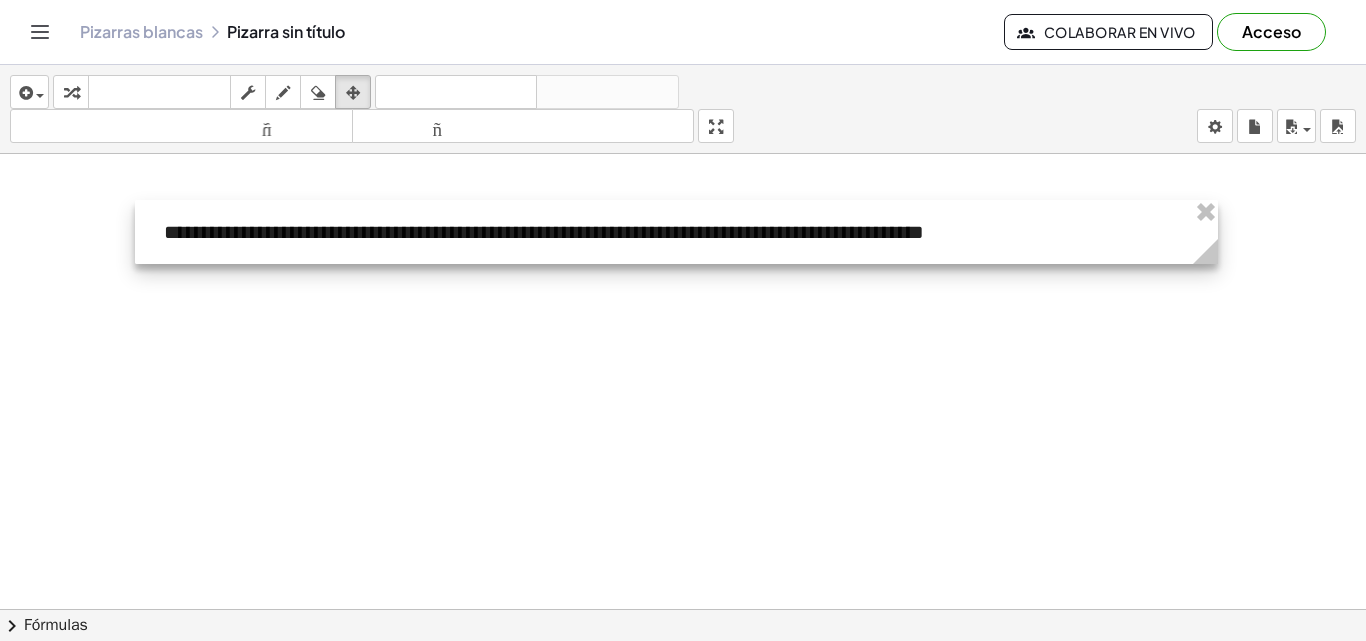 drag, startPoint x: 428, startPoint y: 334, endPoint x: 1211, endPoint y: 321, distance: 783.1079 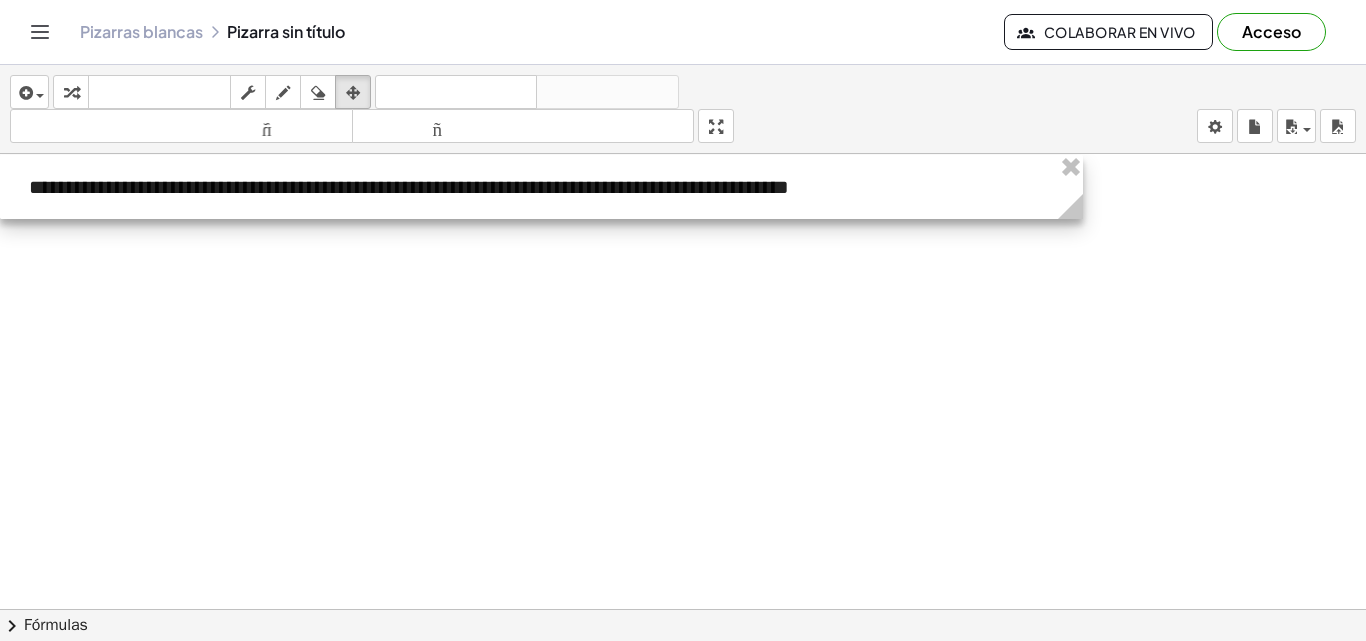 drag, startPoint x: 614, startPoint y: 217, endPoint x: 371, endPoint y: 172, distance: 247.13155 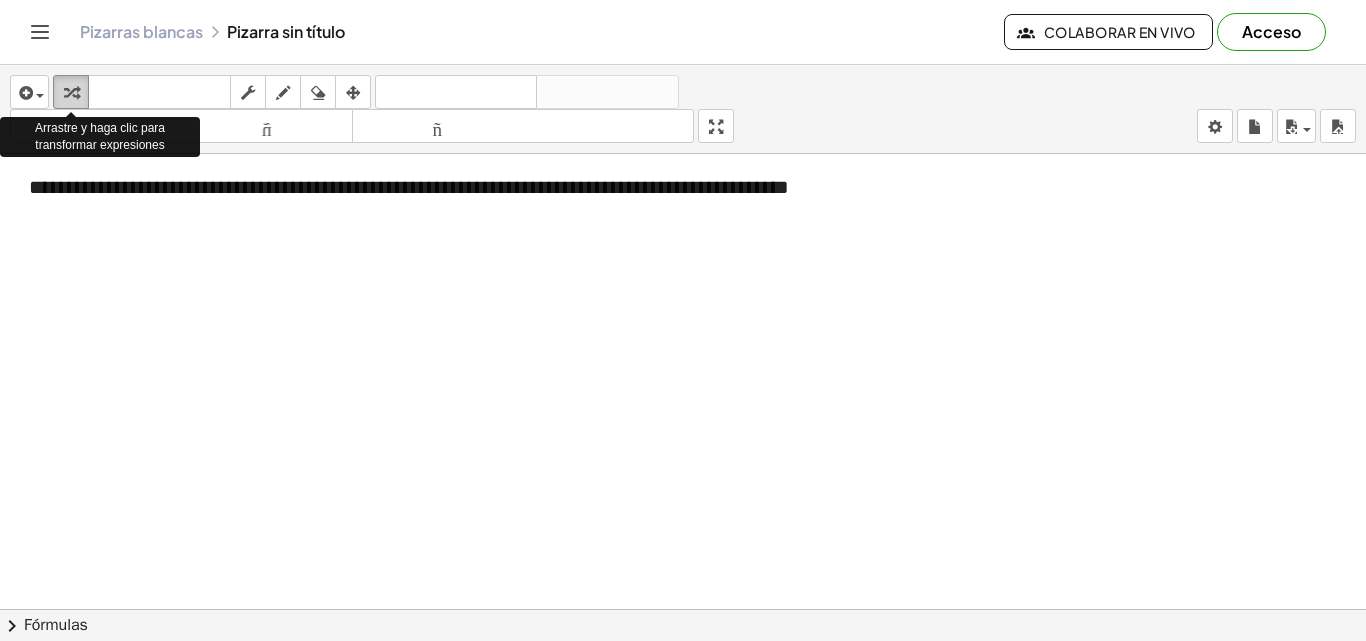 click at bounding box center [71, 93] 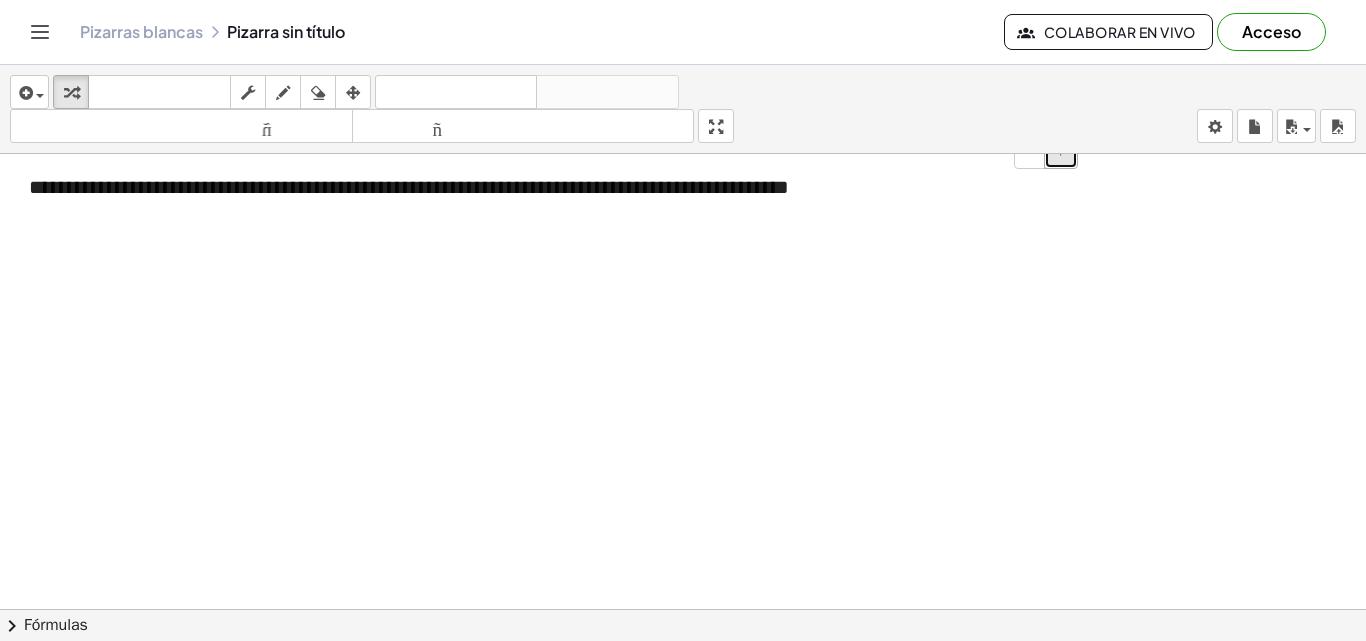 click on "+" at bounding box center (1061, 151) 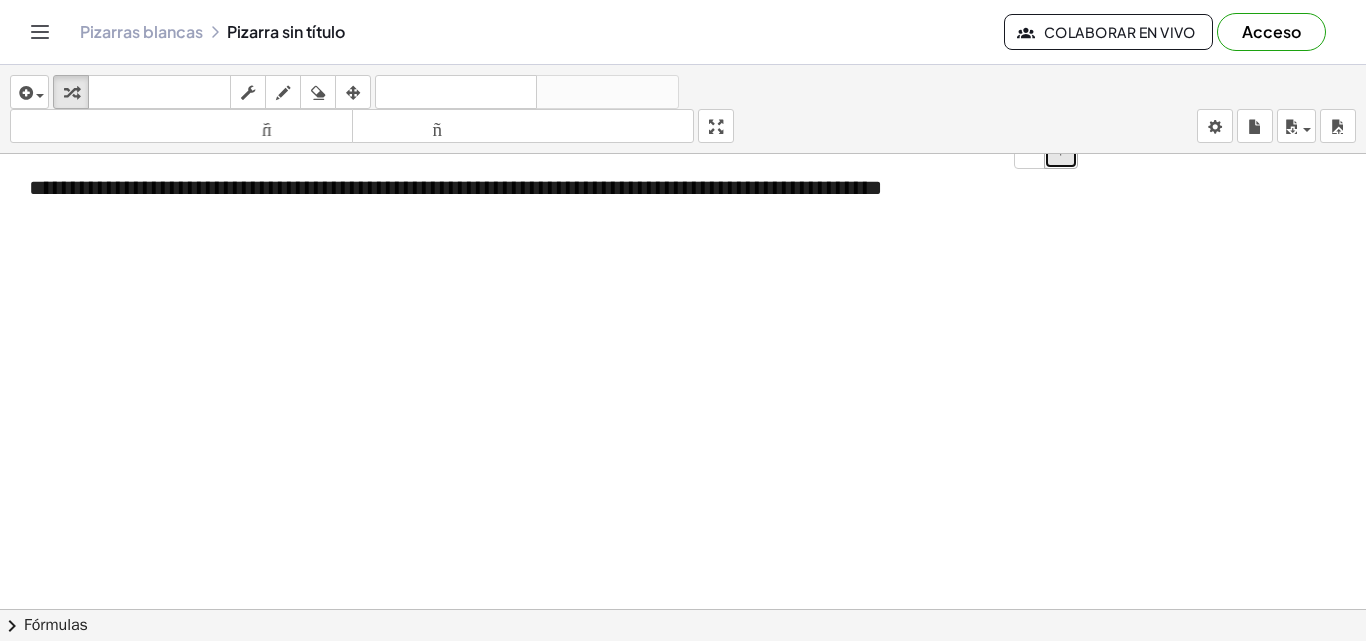 click on "+" at bounding box center (1061, 151) 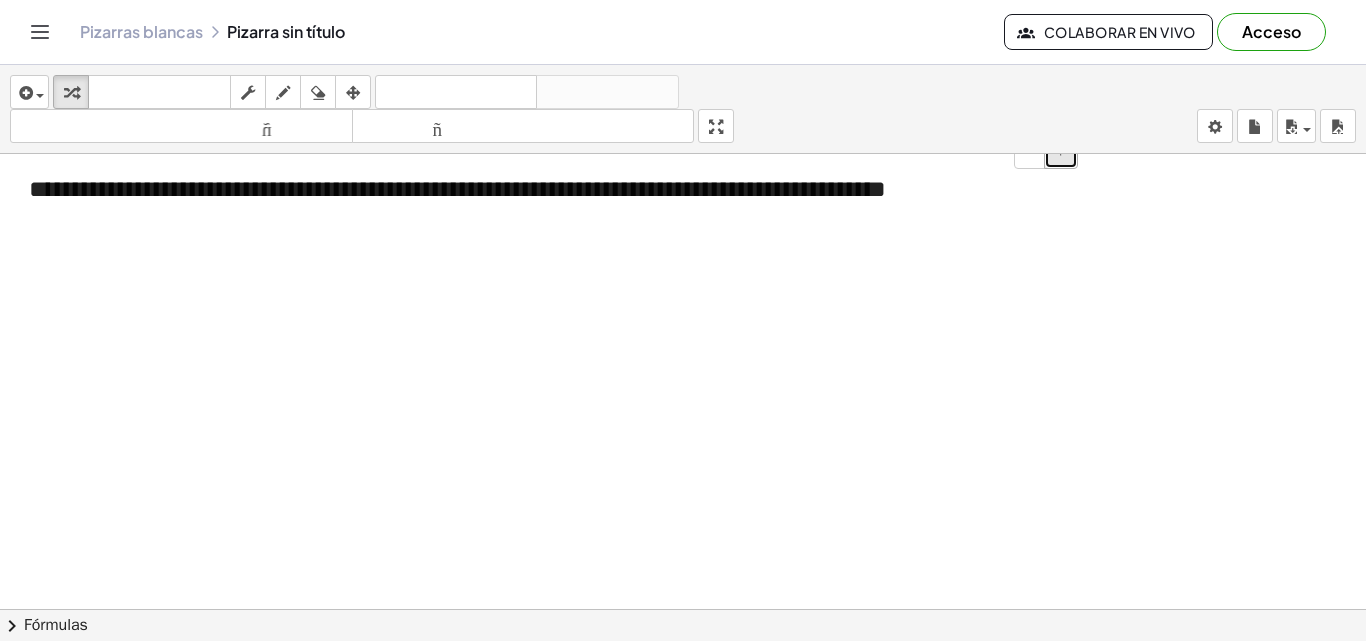 click on "+" at bounding box center (1061, 151) 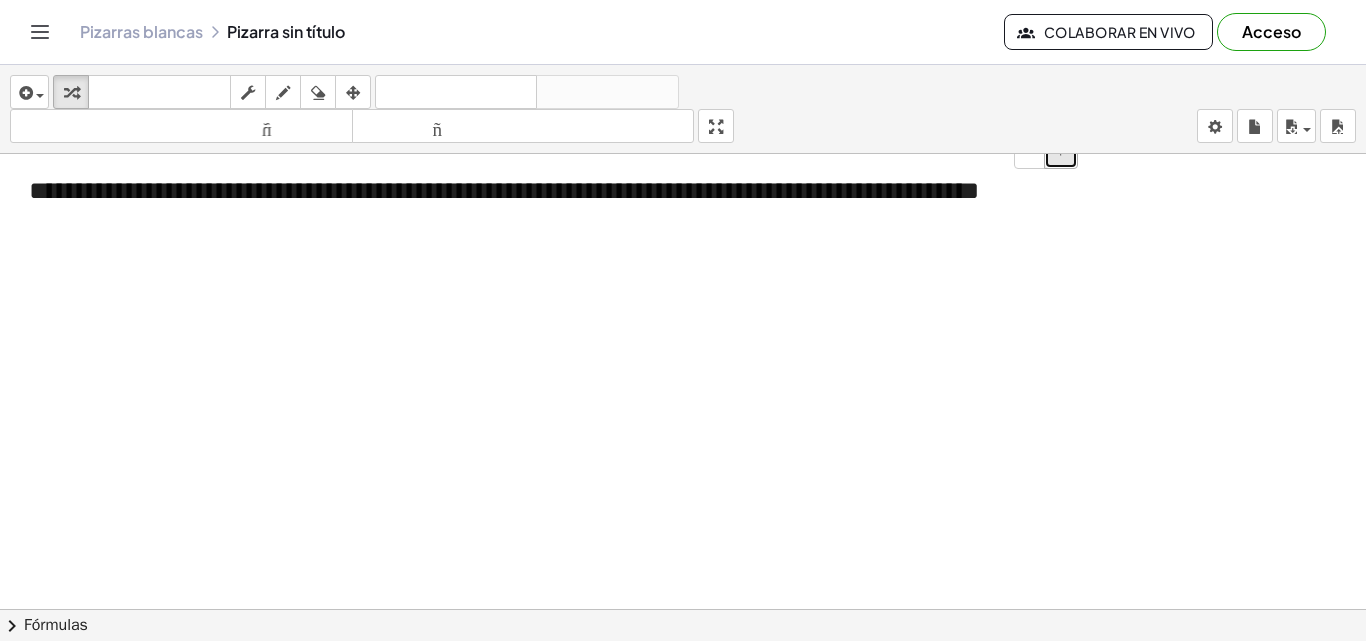 click on "+" at bounding box center [1061, 151] 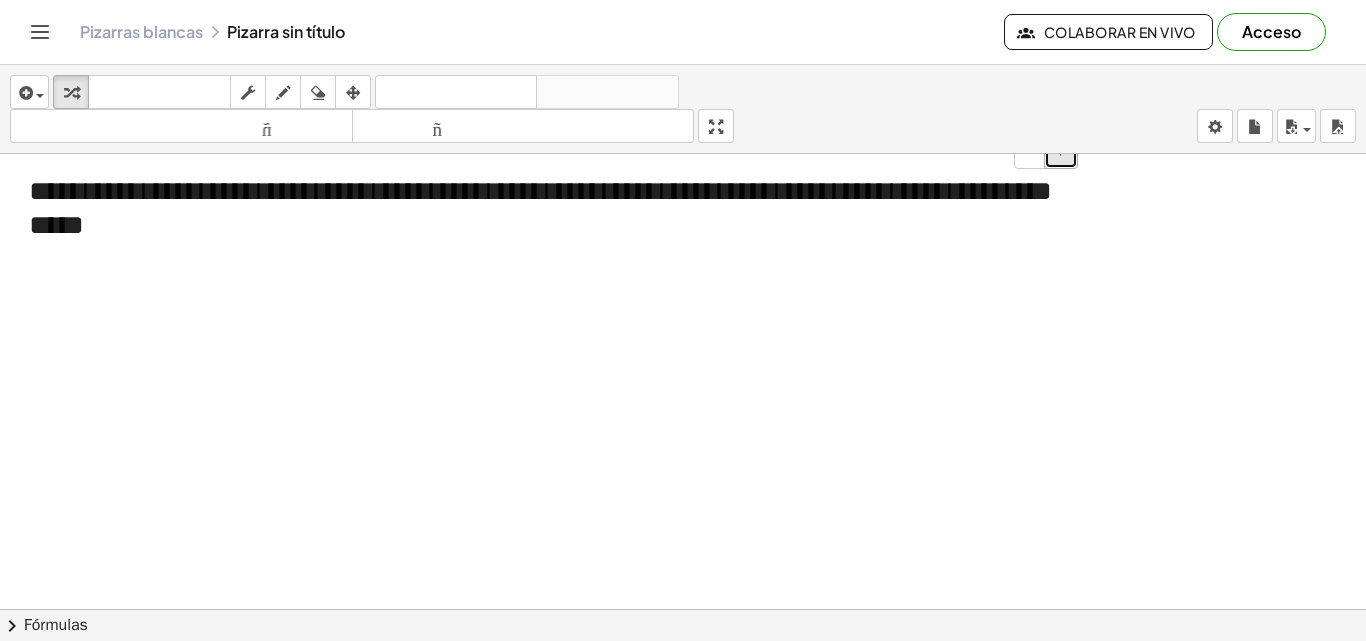 click on "+" at bounding box center [1061, 151] 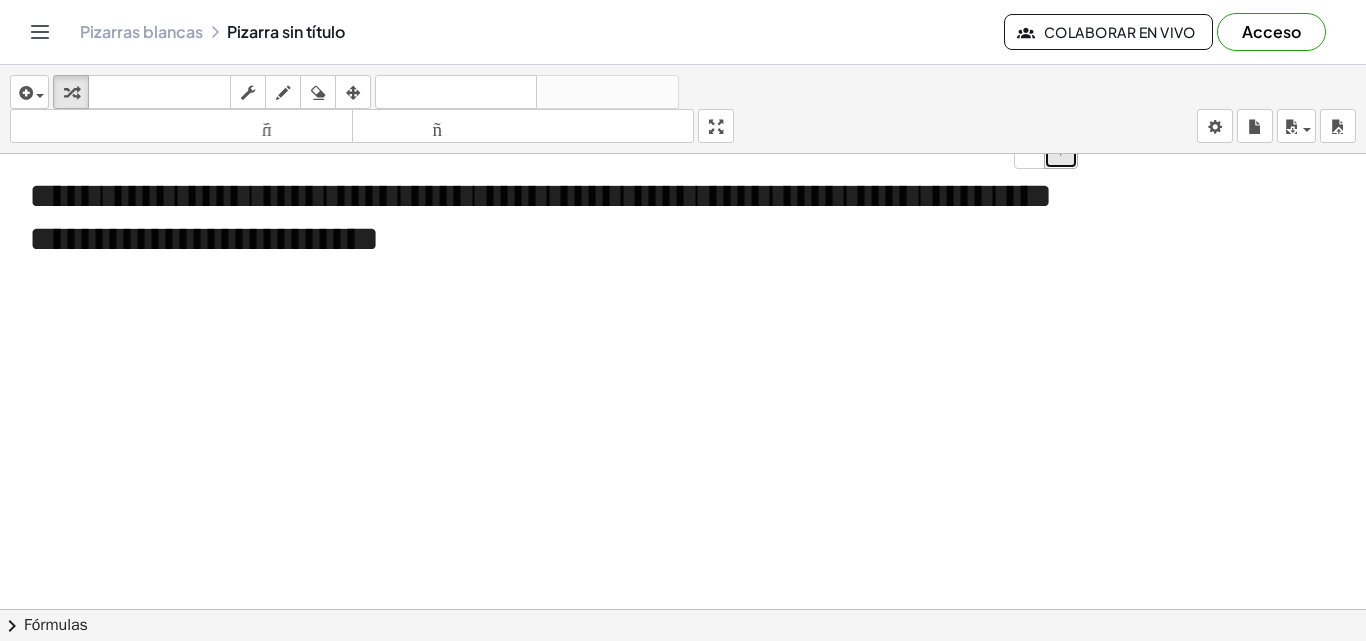 click on "+" at bounding box center [1061, 151] 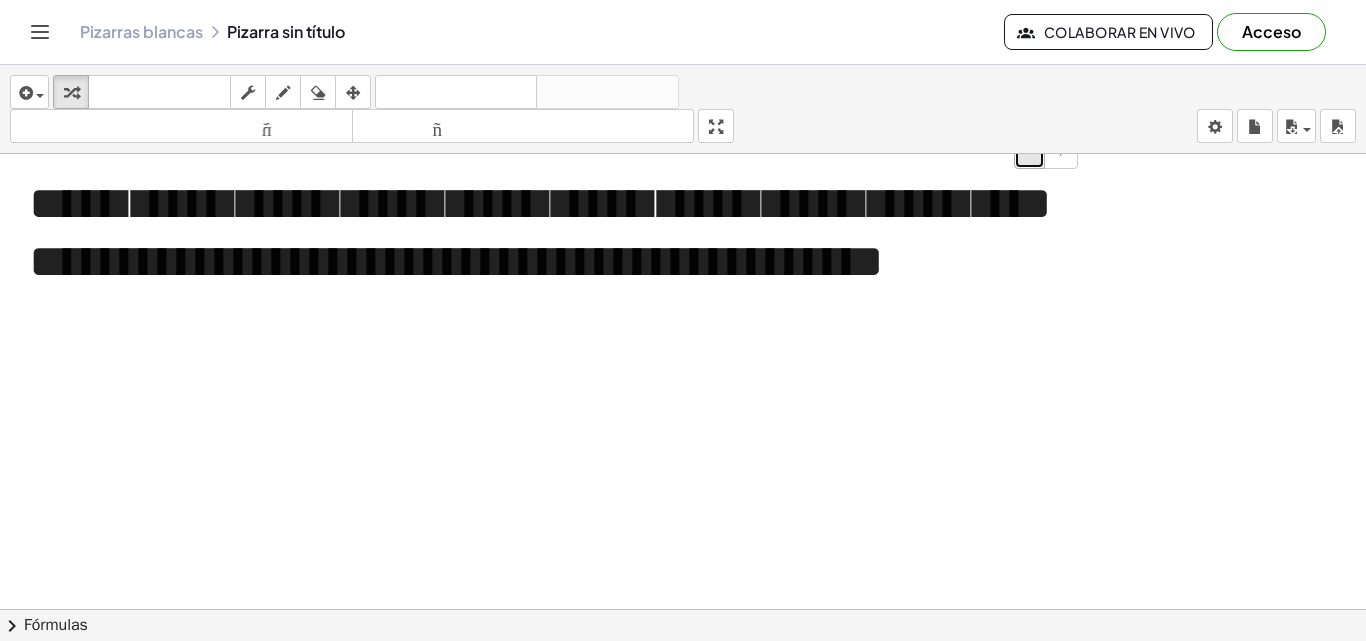 click on "-" at bounding box center (1029, 152) 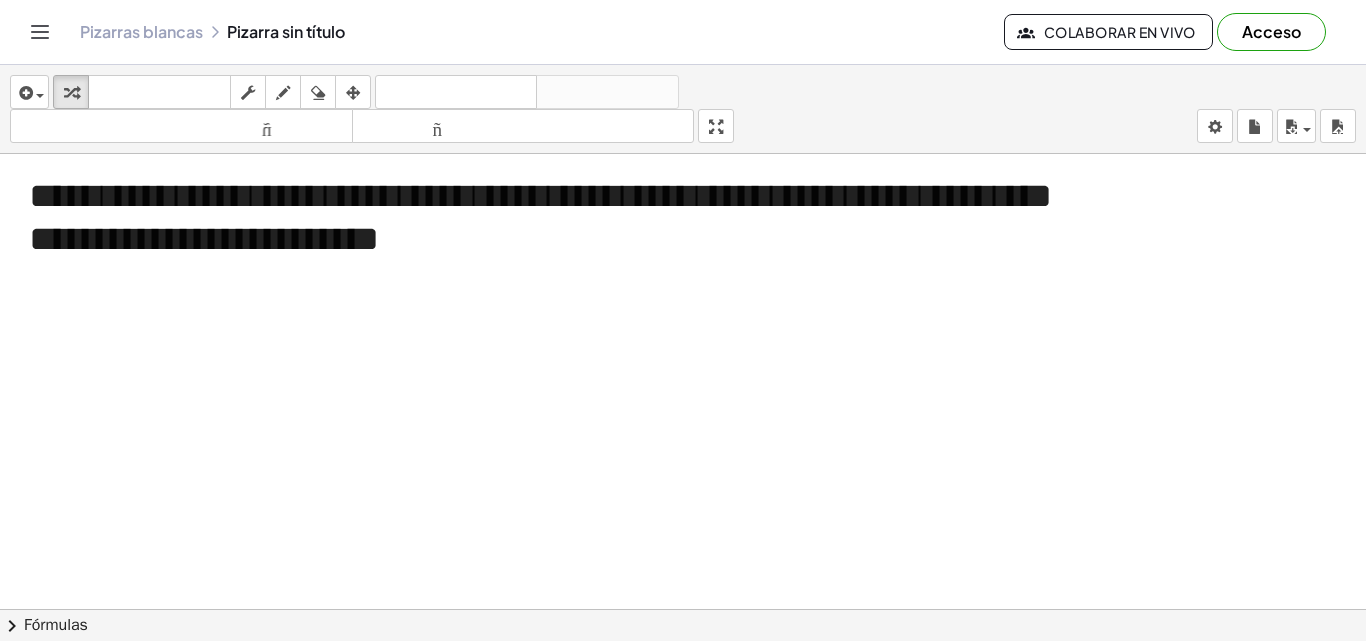 drag, startPoint x: 721, startPoint y: 124, endPoint x: 721, endPoint y: 211, distance: 87 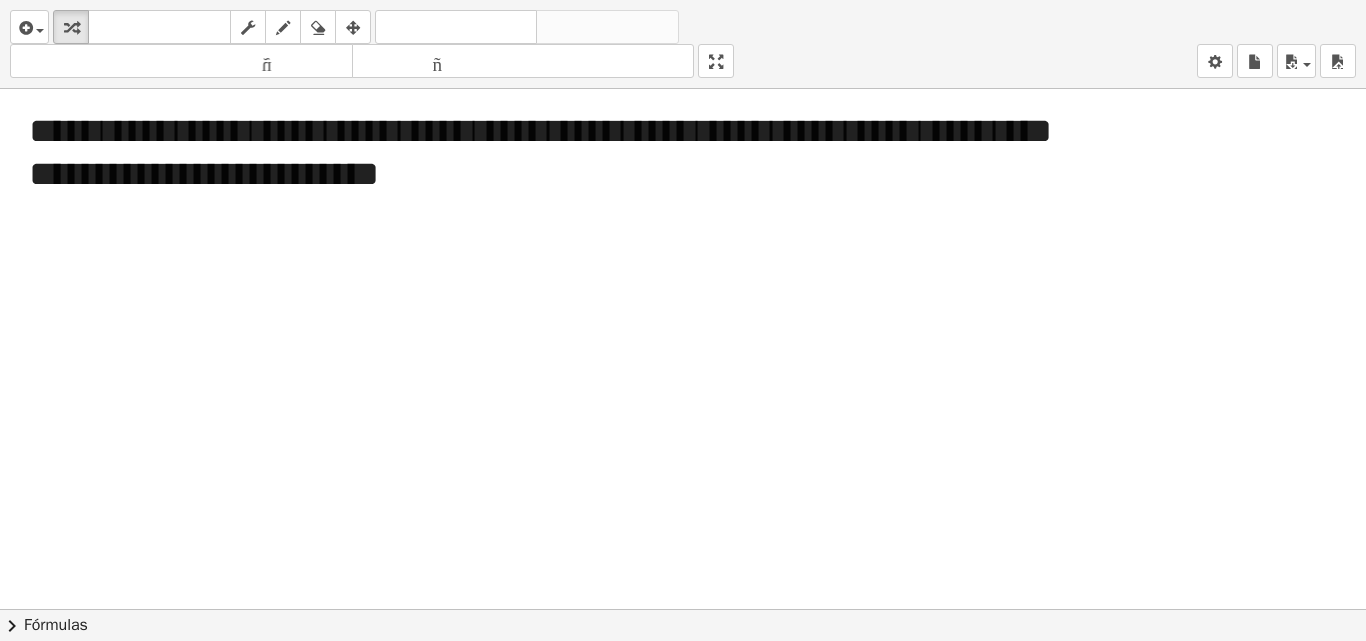 click on "**********" at bounding box center [683, 320] 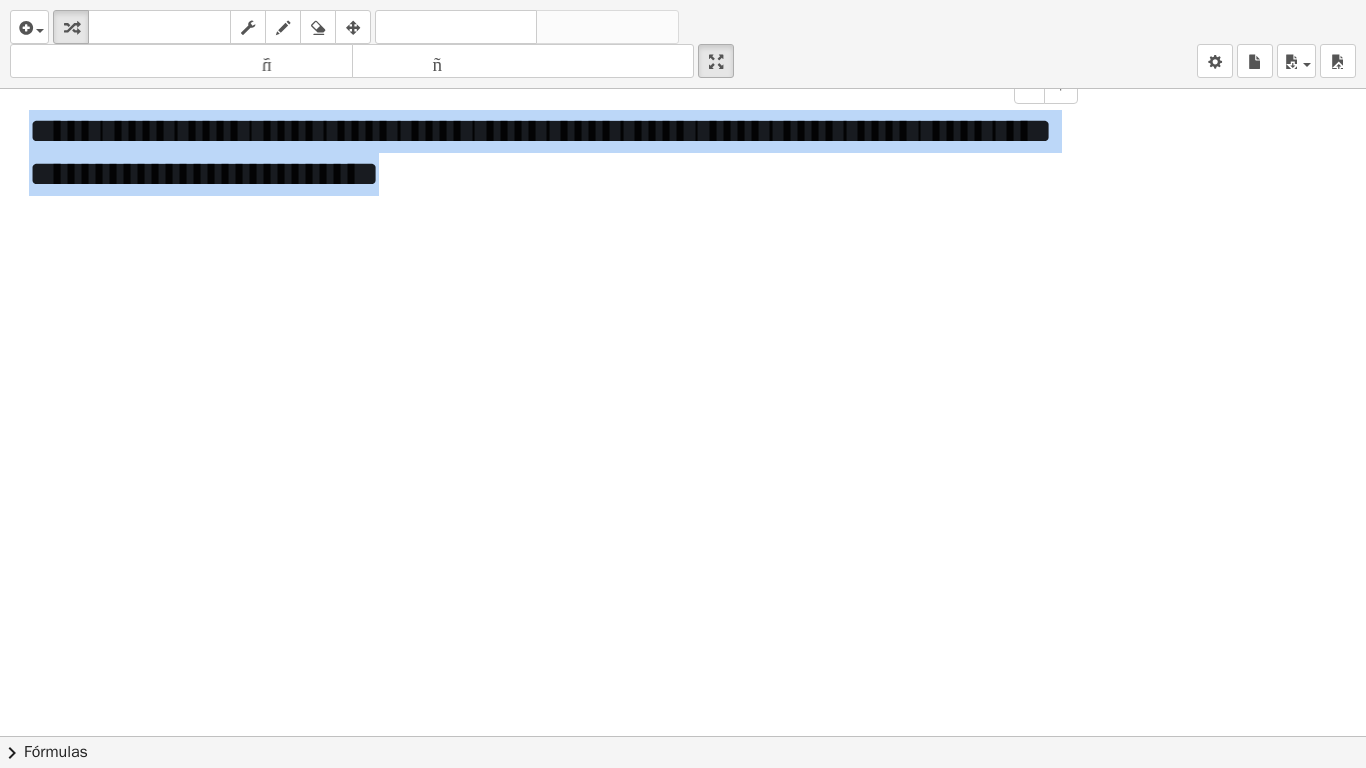 drag, startPoint x: 483, startPoint y: 188, endPoint x: 13, endPoint y: 123, distance: 474.4734 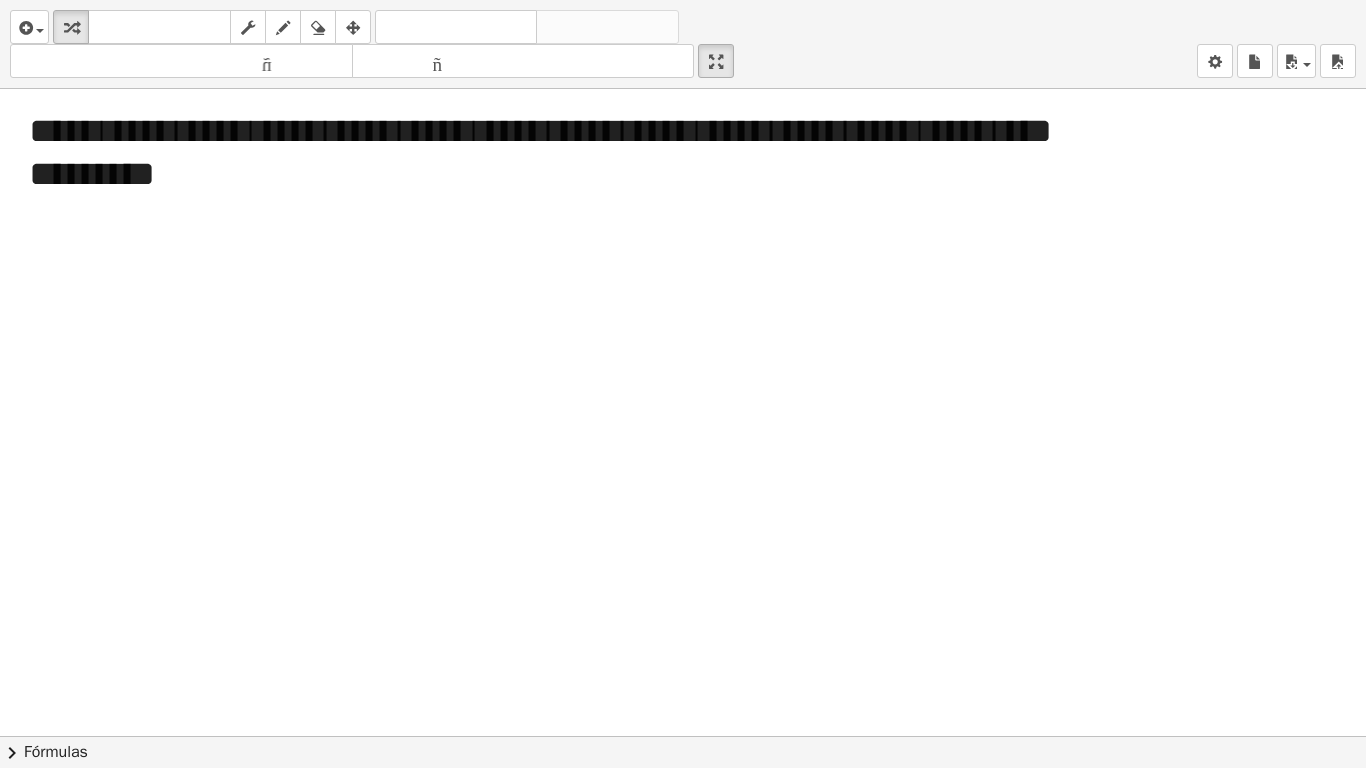 drag, startPoint x: 715, startPoint y: 54, endPoint x: 715, endPoint y: -33, distance: 87 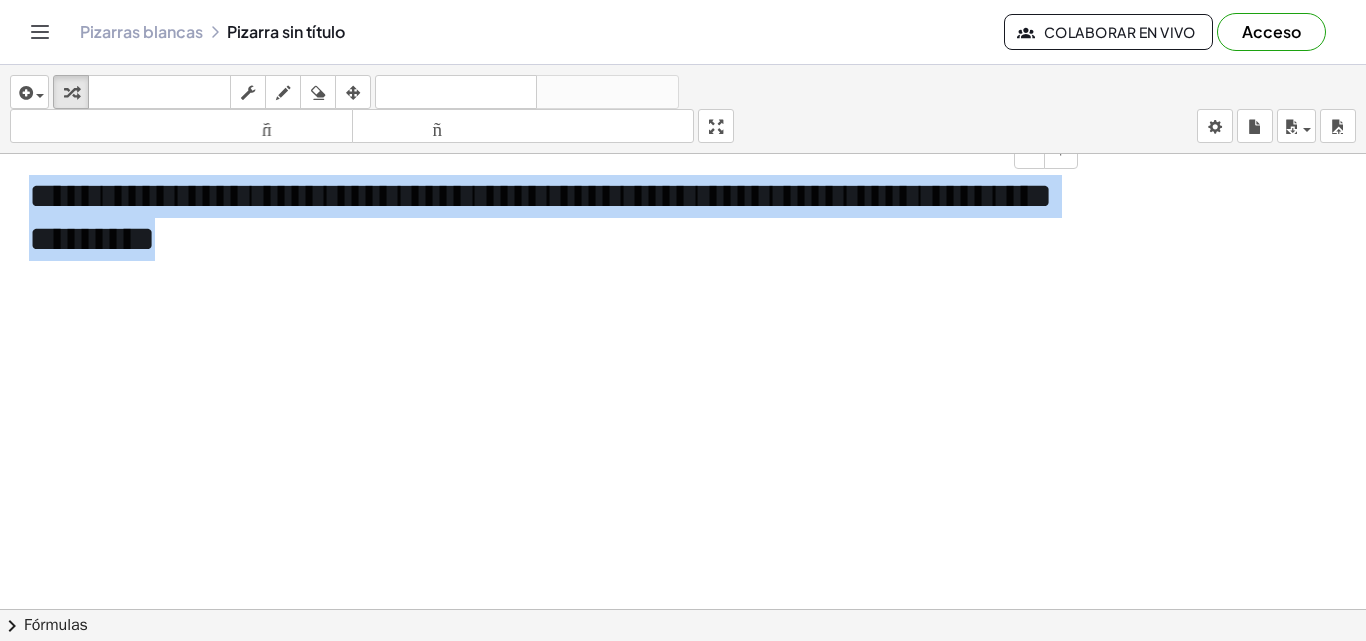 drag, startPoint x: 361, startPoint y: 225, endPoint x: 14, endPoint y: 187, distance: 349.0745 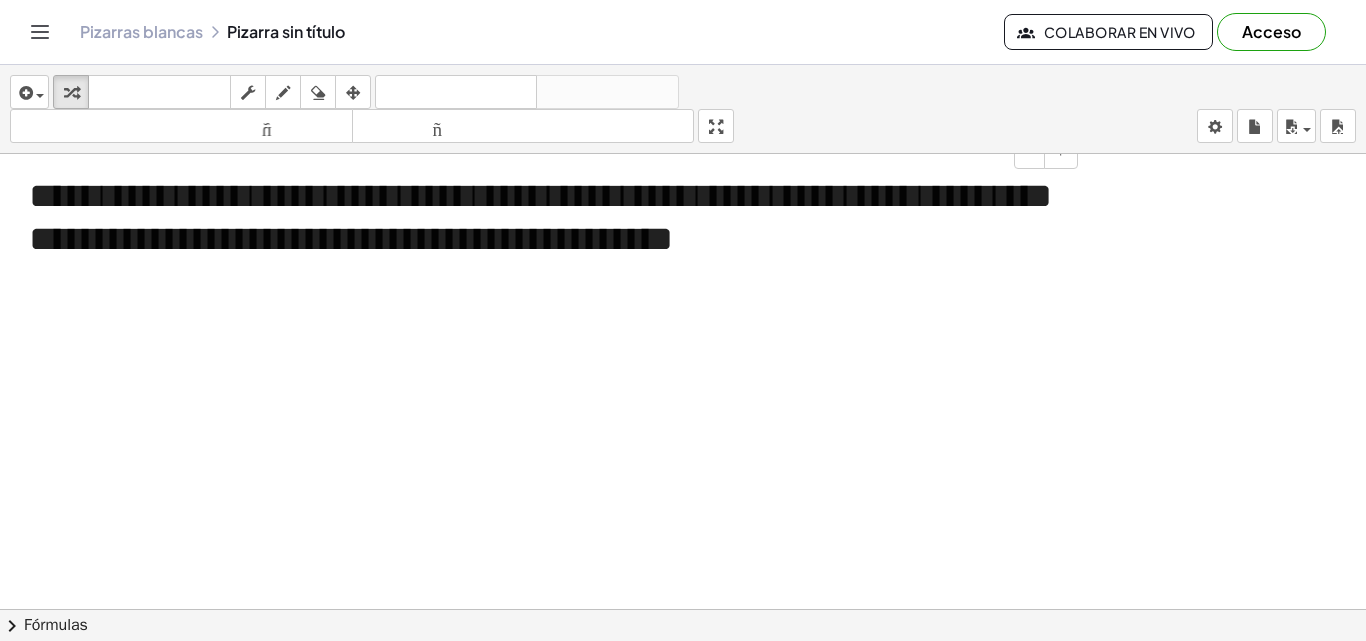 click at bounding box center (683, 623) 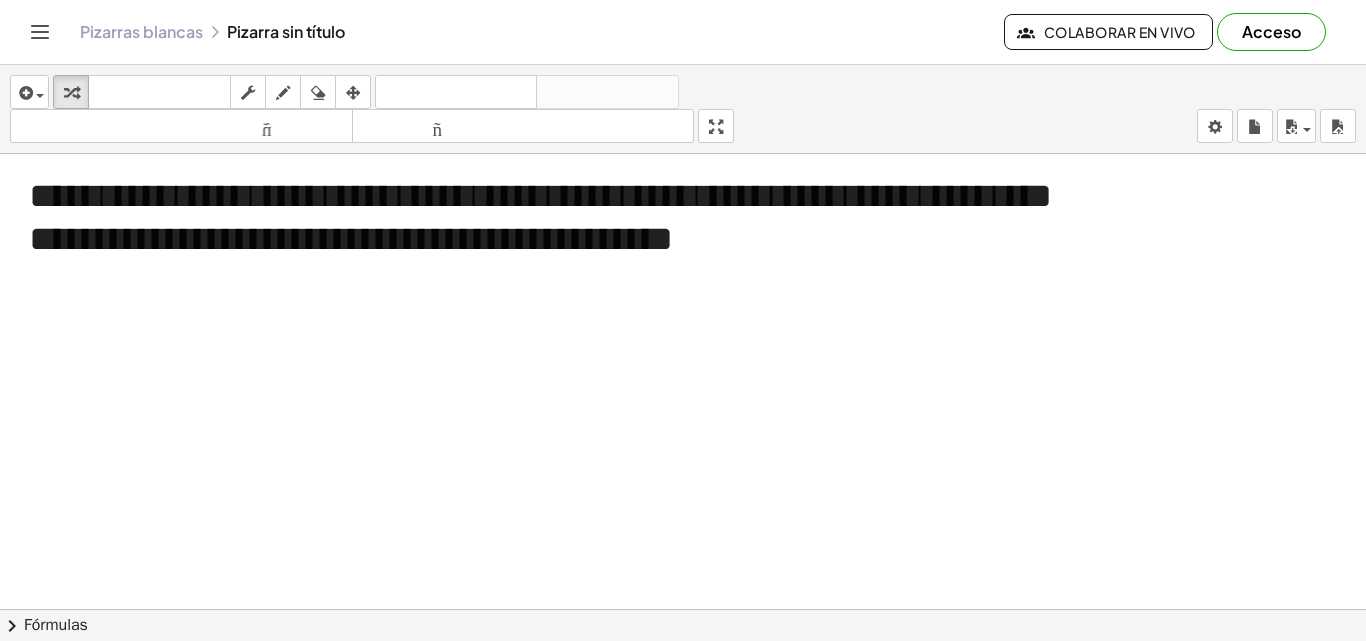 drag, startPoint x: 722, startPoint y: 124, endPoint x: 722, endPoint y: 211, distance: 87 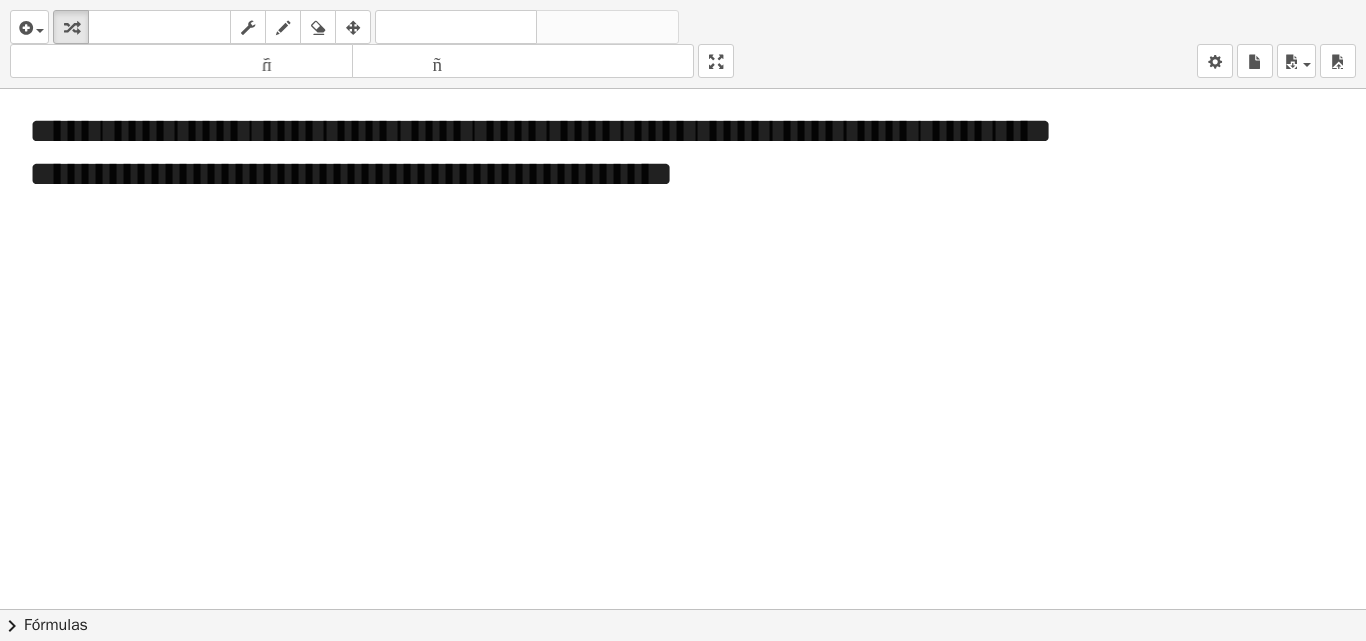click on "**********" at bounding box center (683, 320) 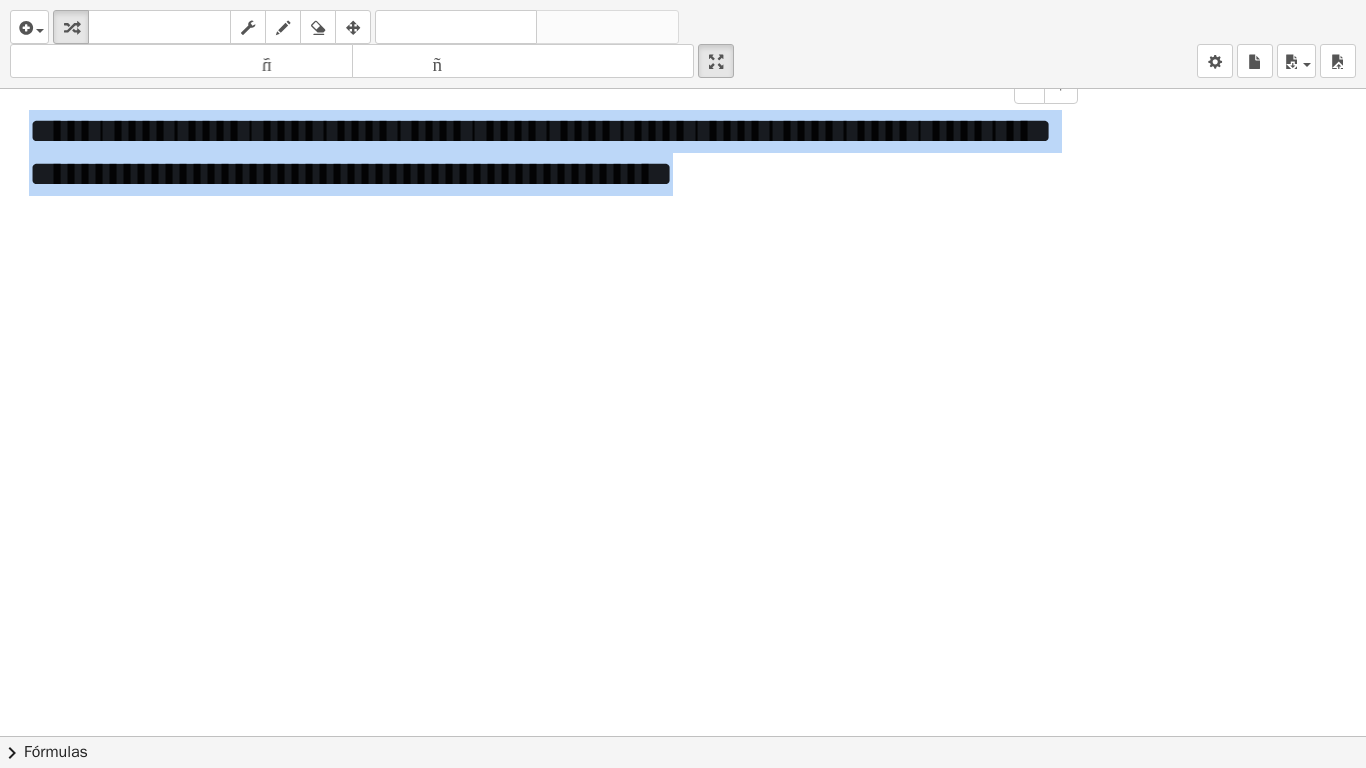 drag, startPoint x: 933, startPoint y: 182, endPoint x: 35, endPoint y: 132, distance: 899.3909 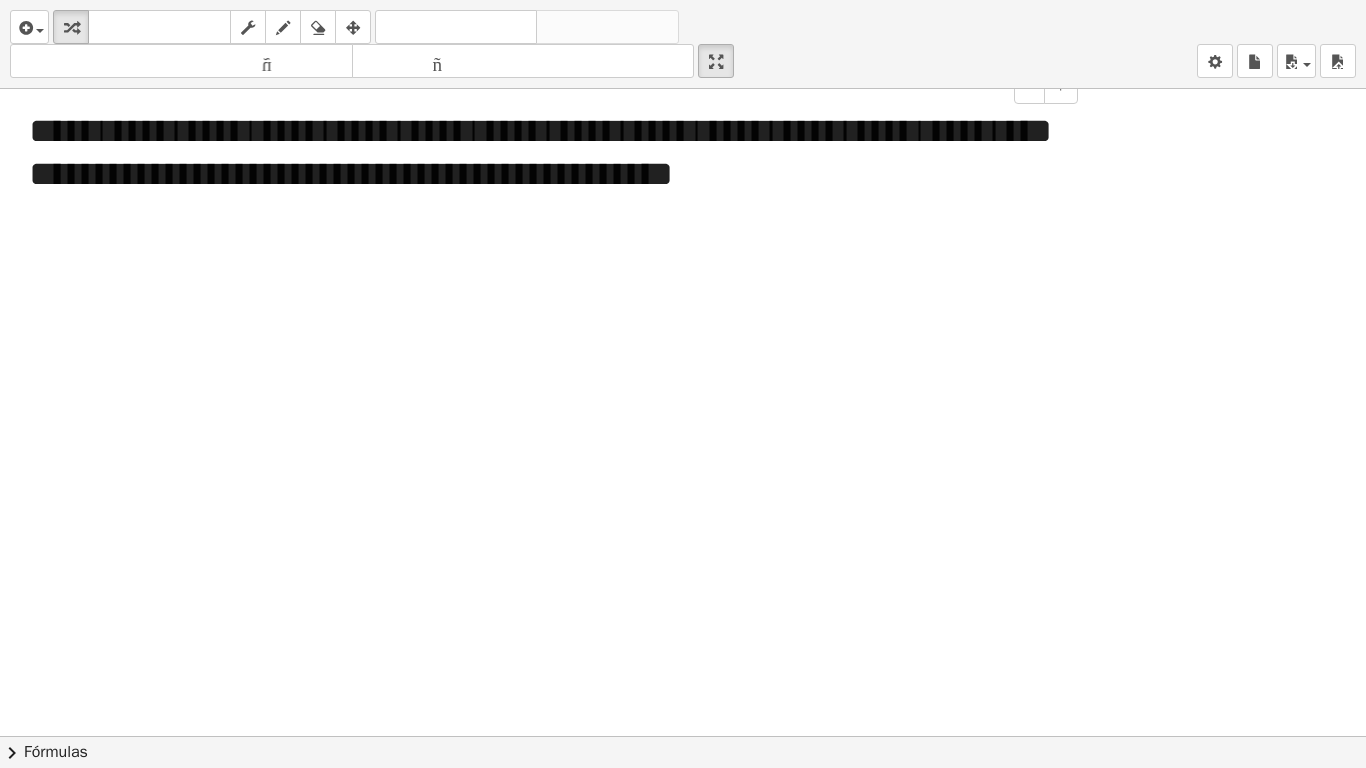 click at bounding box center (683, 736) 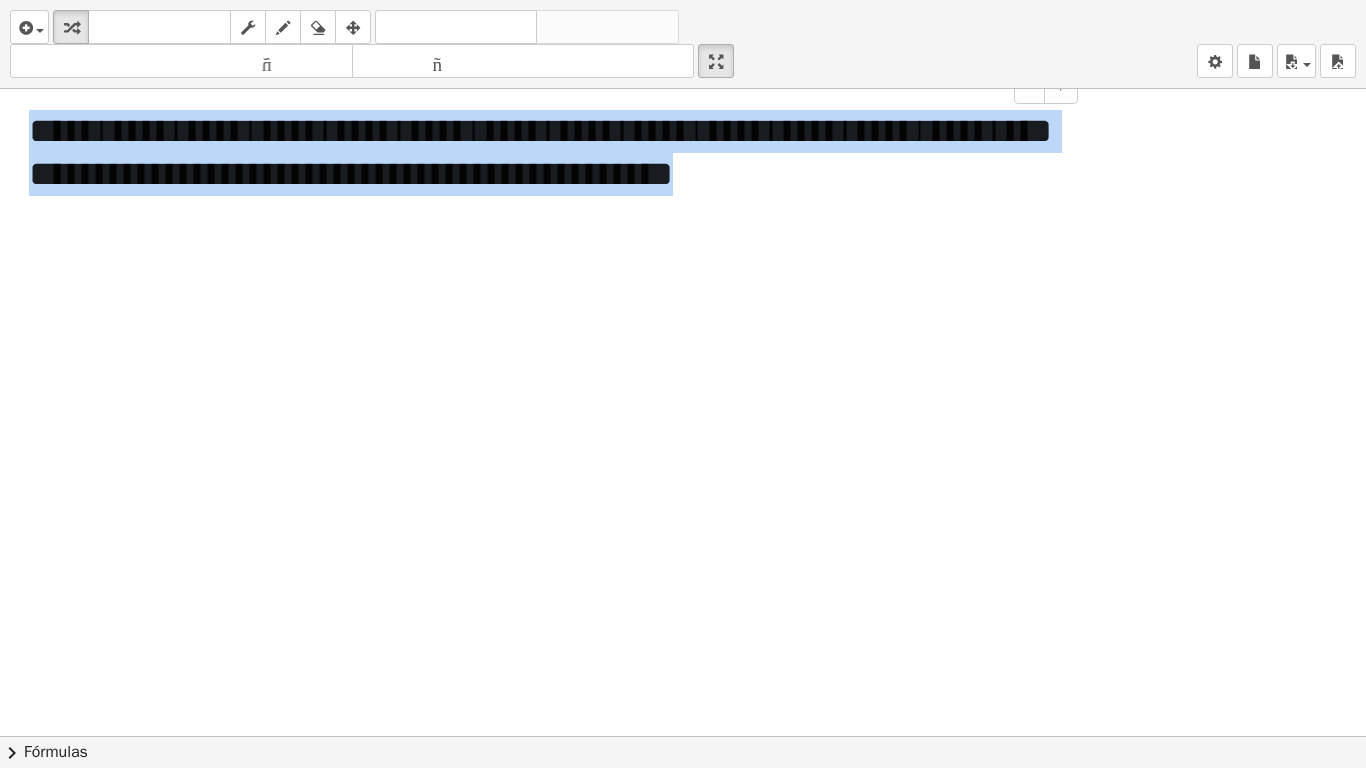 drag, startPoint x: 981, startPoint y: 179, endPoint x: 0, endPoint y: 115, distance: 983.08545 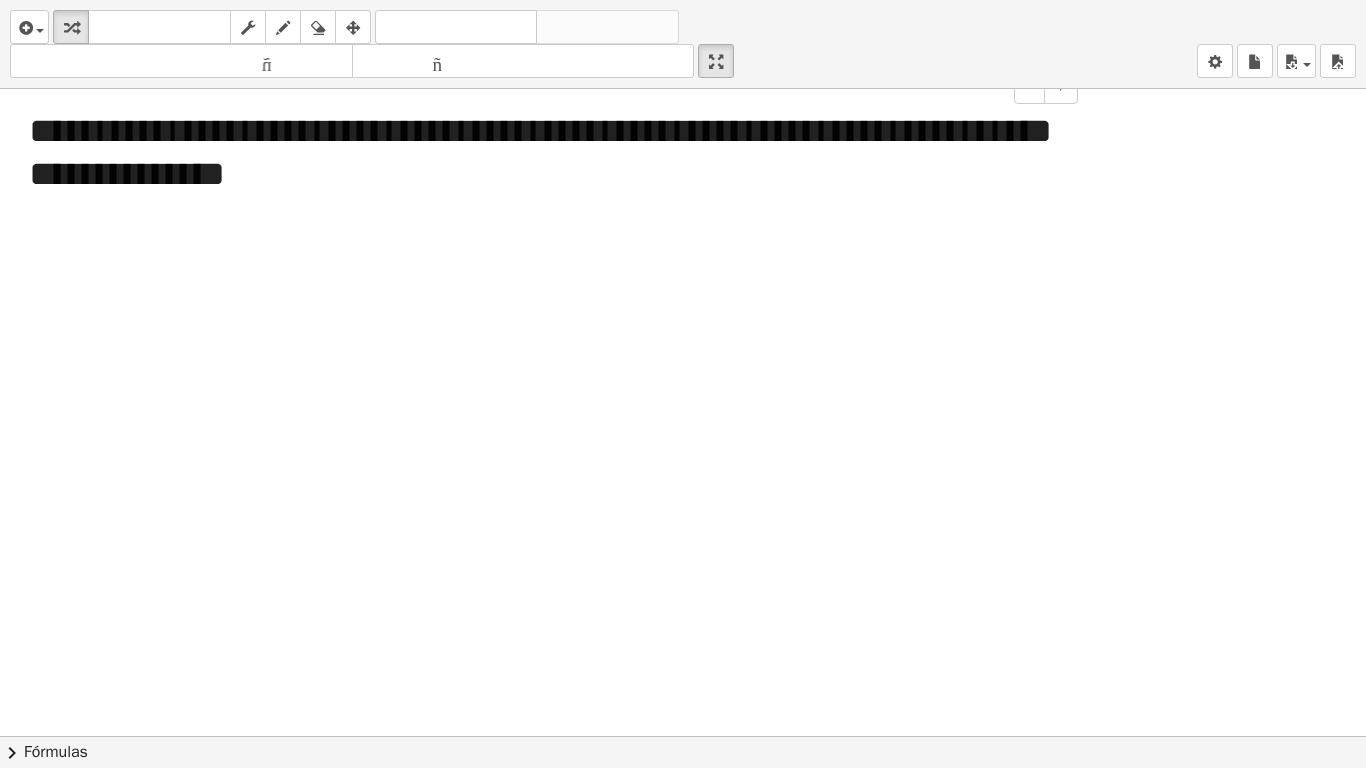 click at bounding box center [683, 736] 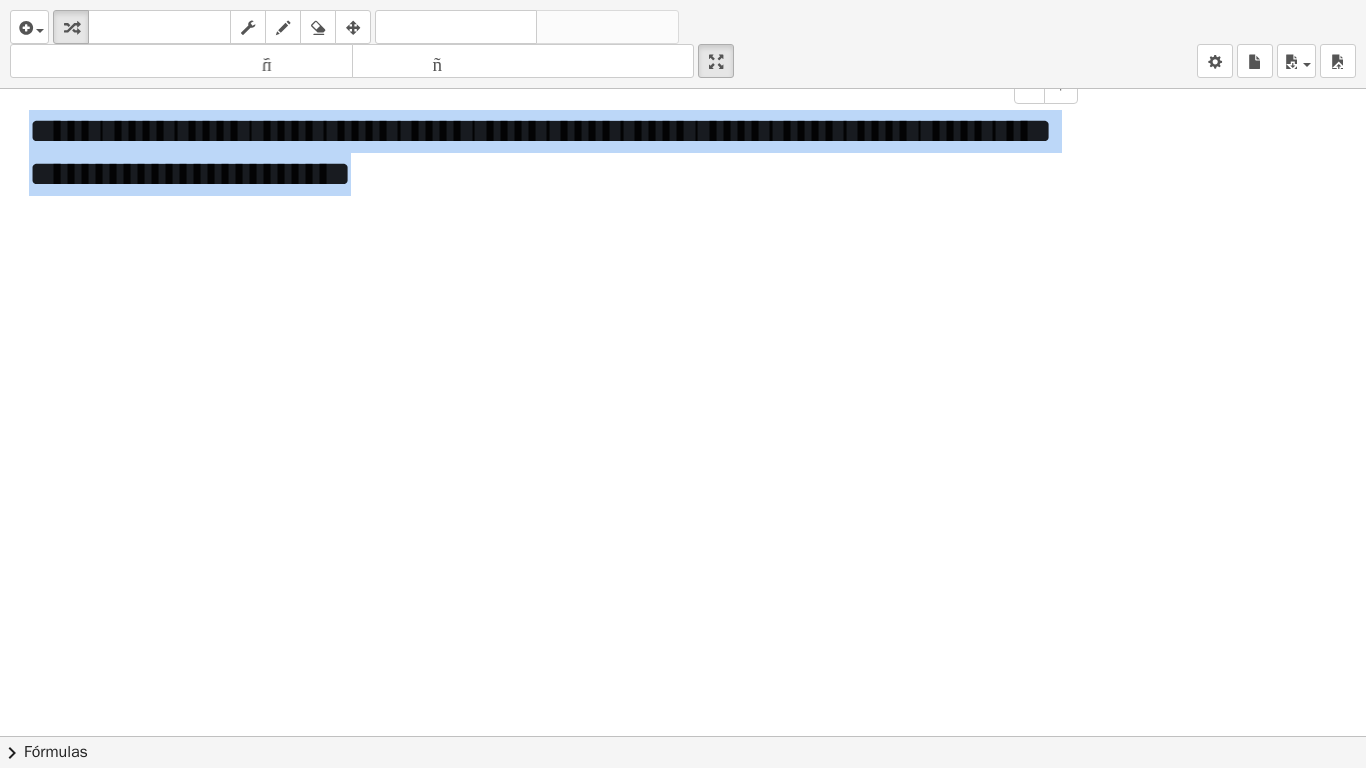 drag, startPoint x: 637, startPoint y: 190, endPoint x: 0, endPoint y: 137, distance: 639.20105 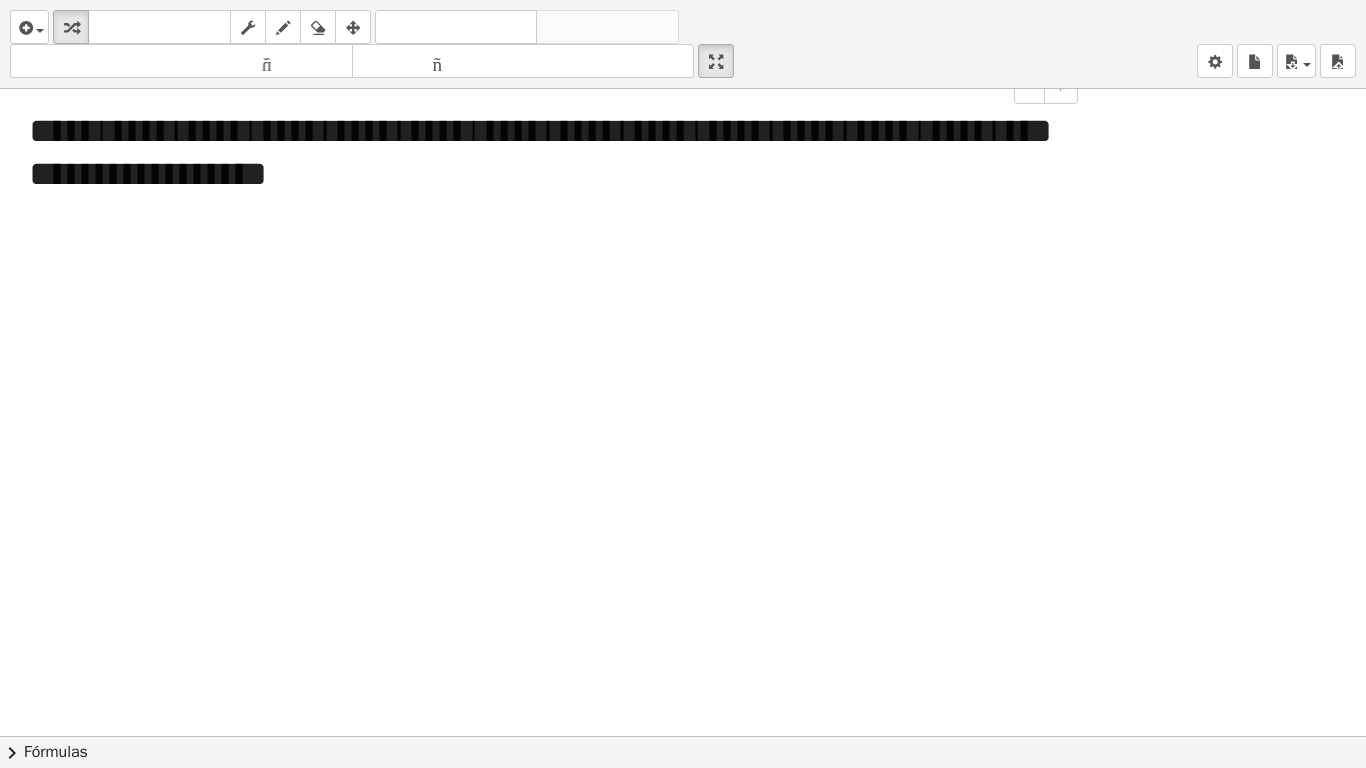 click at bounding box center (683, 736) 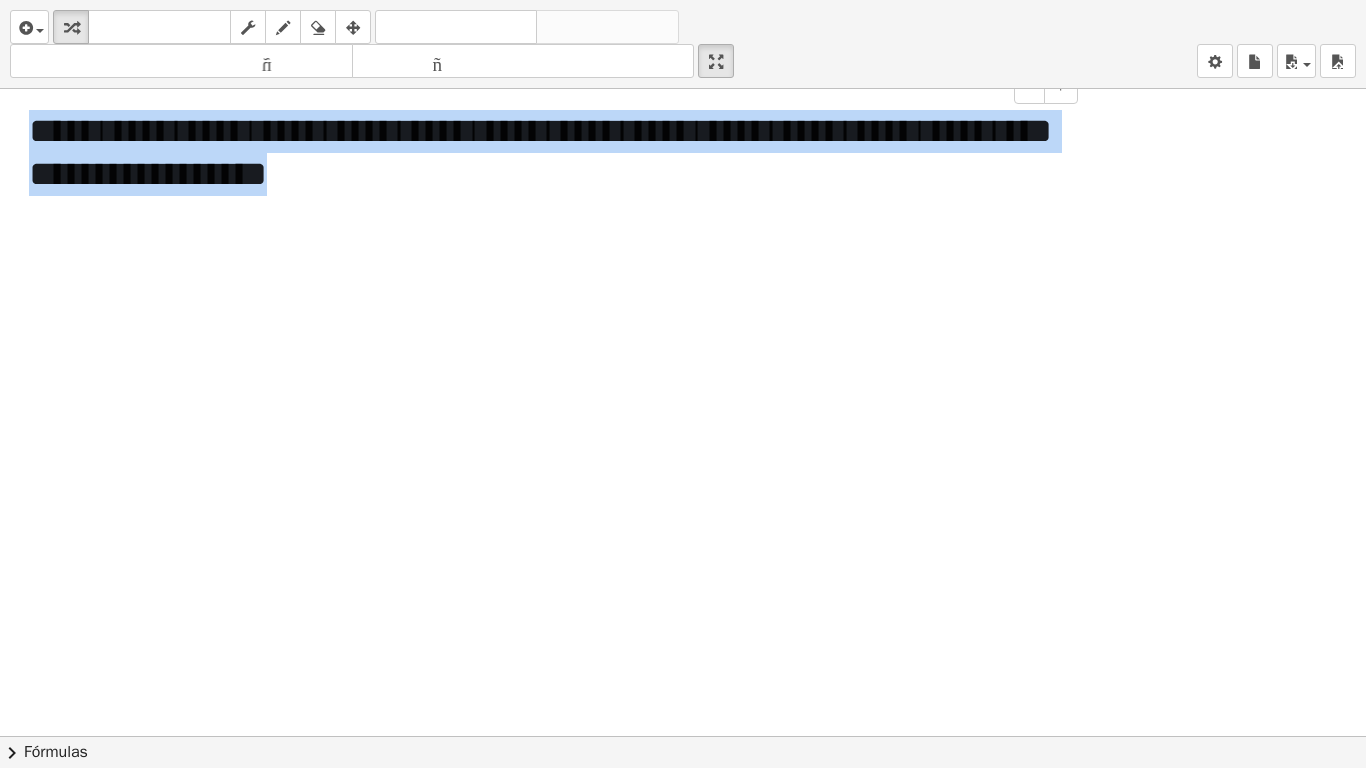 drag, startPoint x: 518, startPoint y: 195, endPoint x: 0, endPoint y: 109, distance: 525.09045 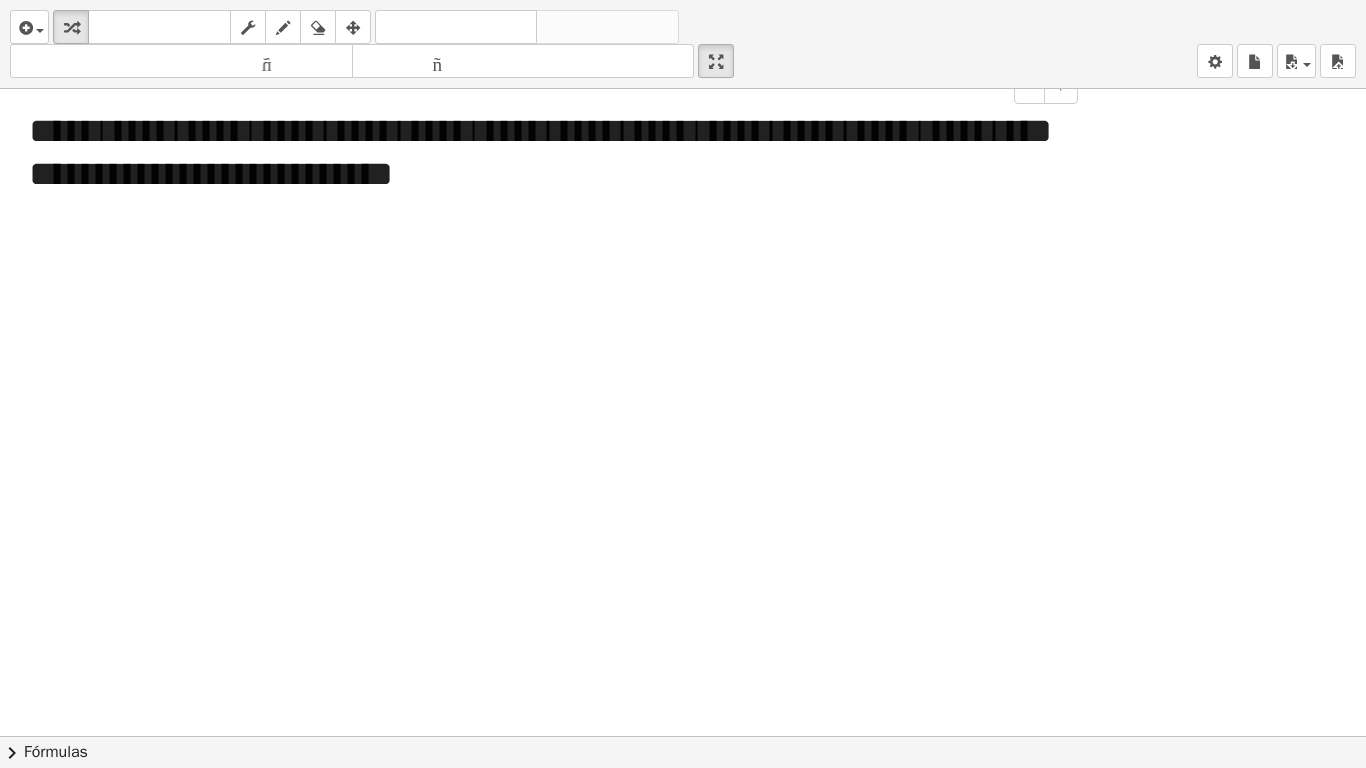 click at bounding box center (683, 736) 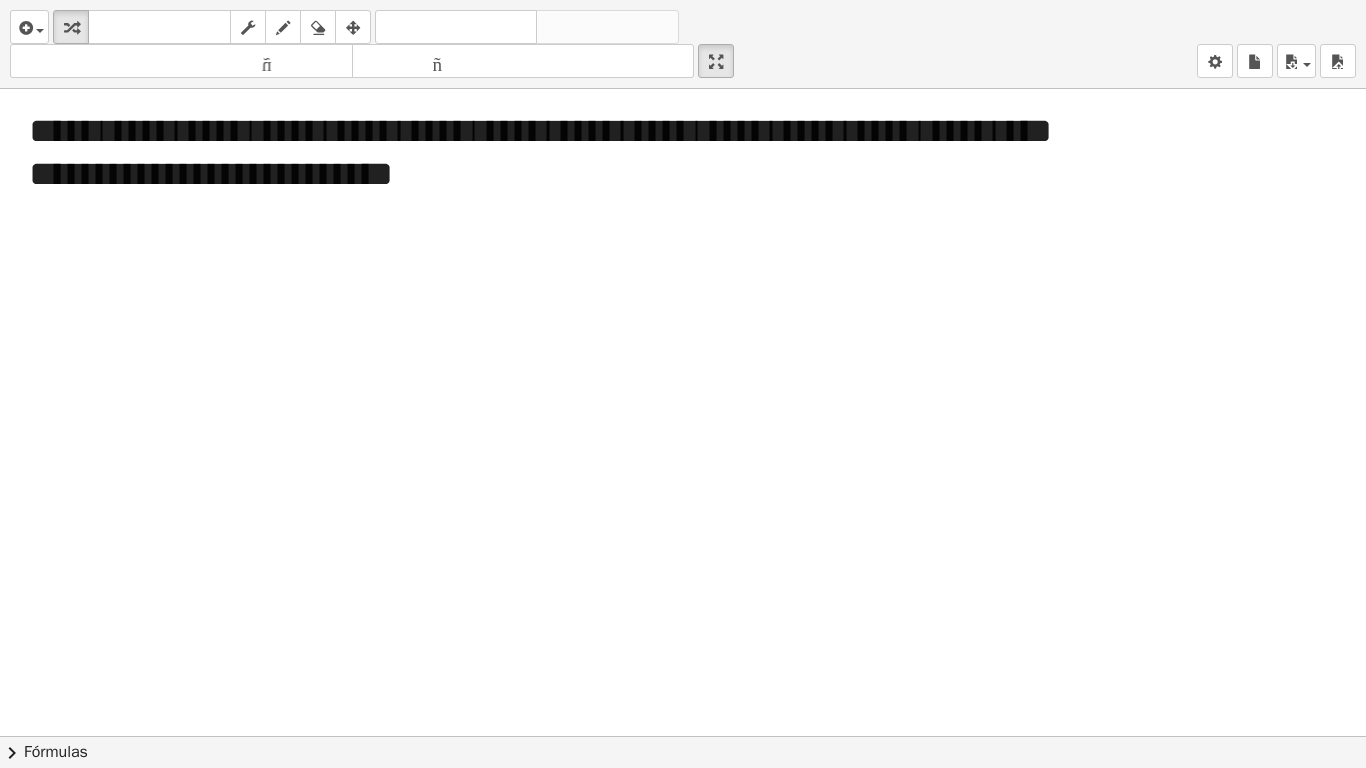 click at bounding box center (683, 736) 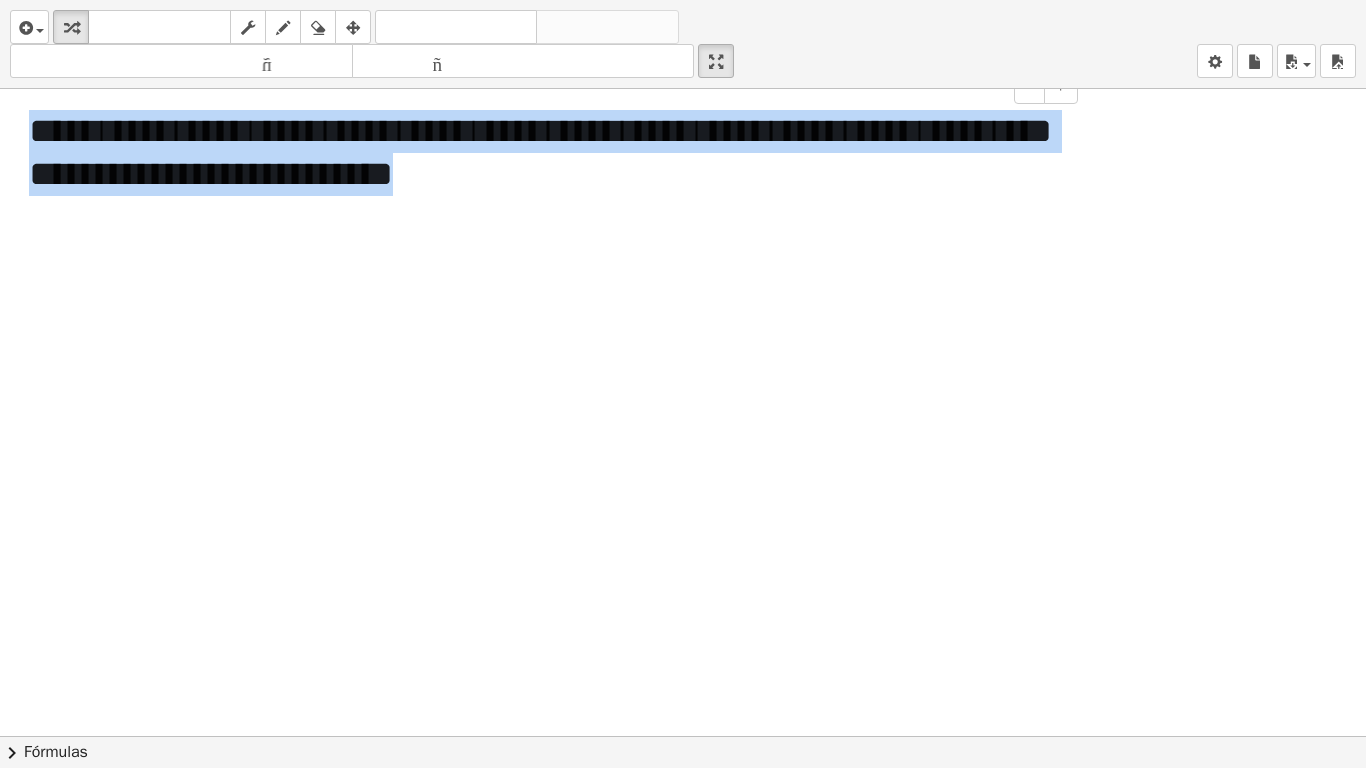 drag, startPoint x: 555, startPoint y: 187, endPoint x: 0, endPoint y: 137, distance: 557.2477 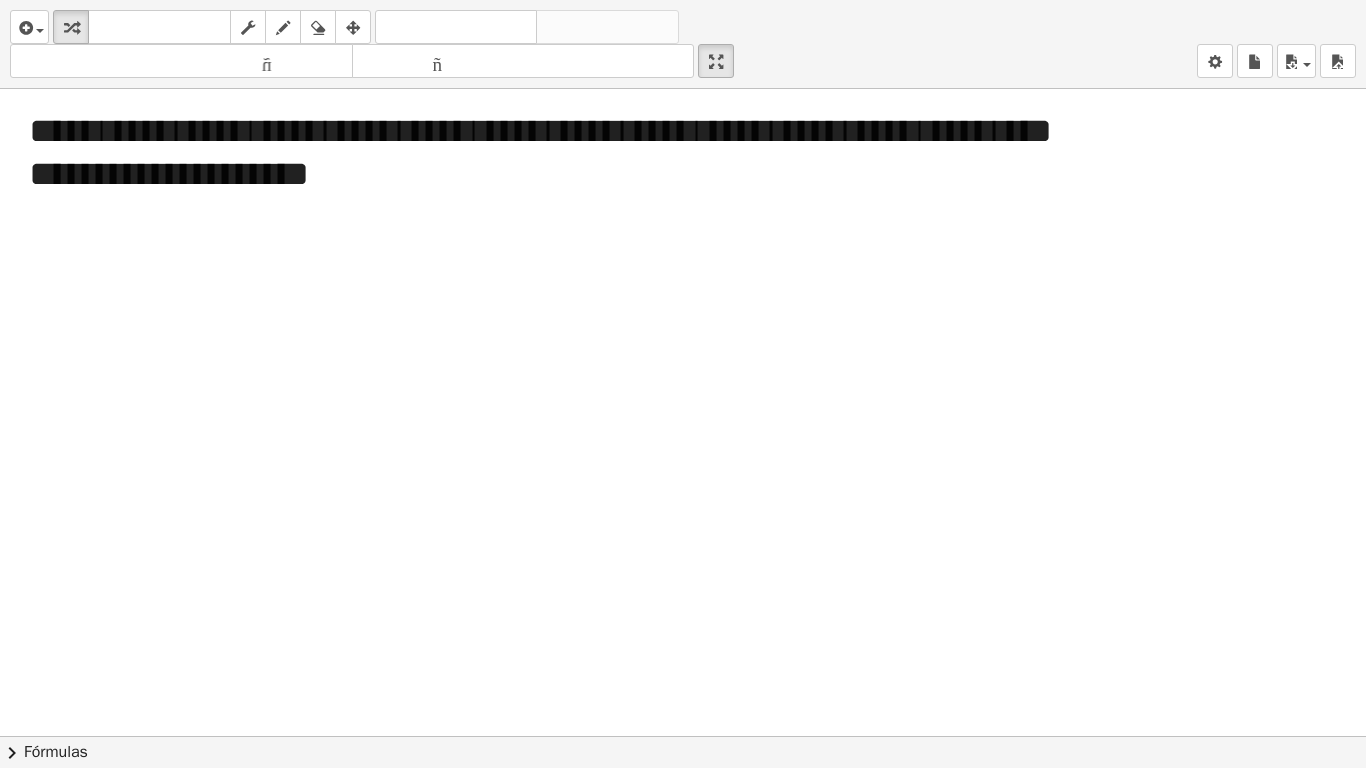 click at bounding box center (683, 736) 